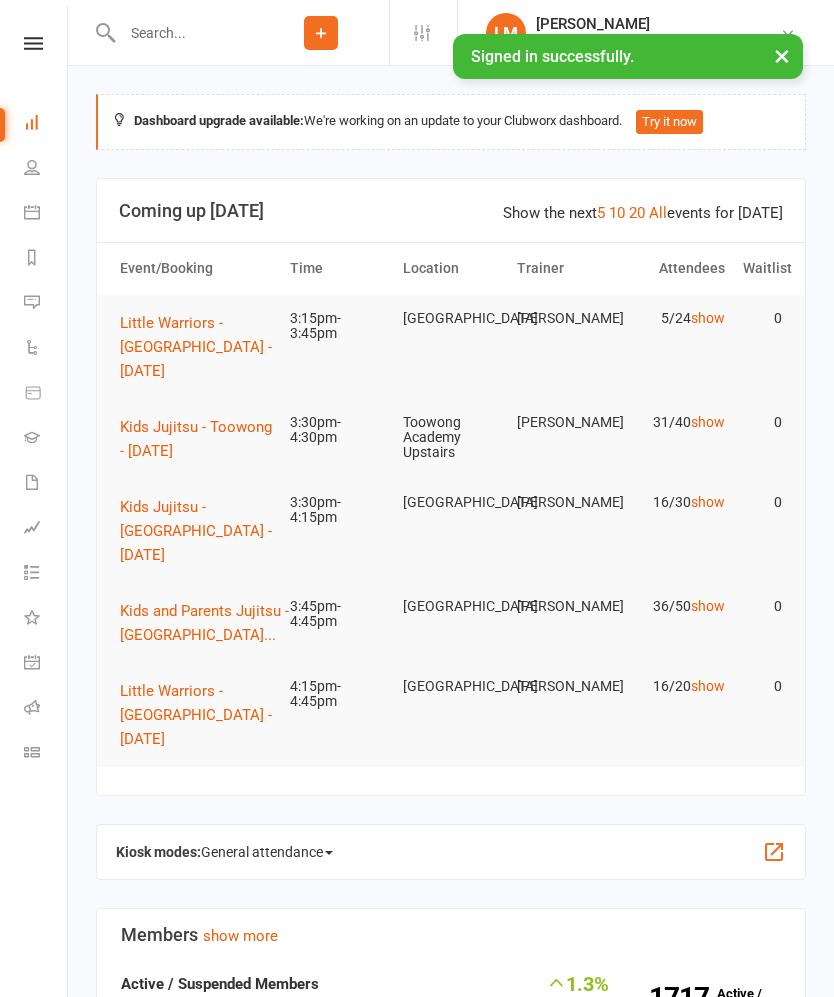 scroll, scrollTop: 0, scrollLeft: 0, axis: both 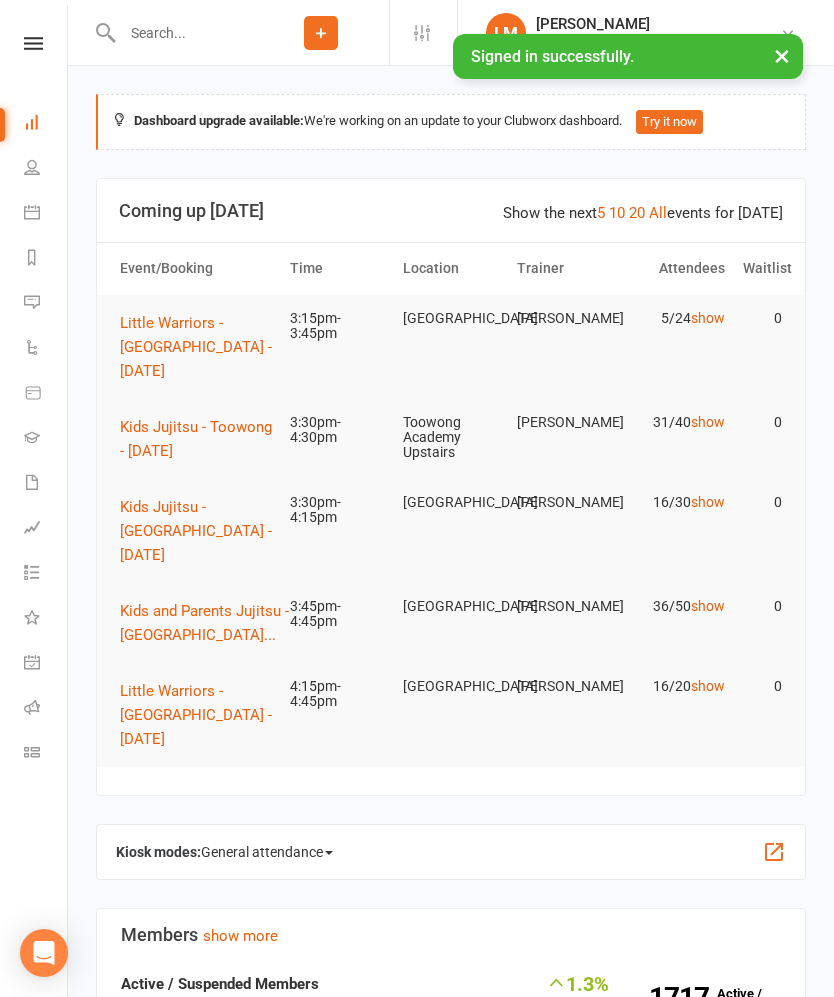 click on "Kids Jujitsu - Toowong - [DATE]" at bounding box center (196, 439) 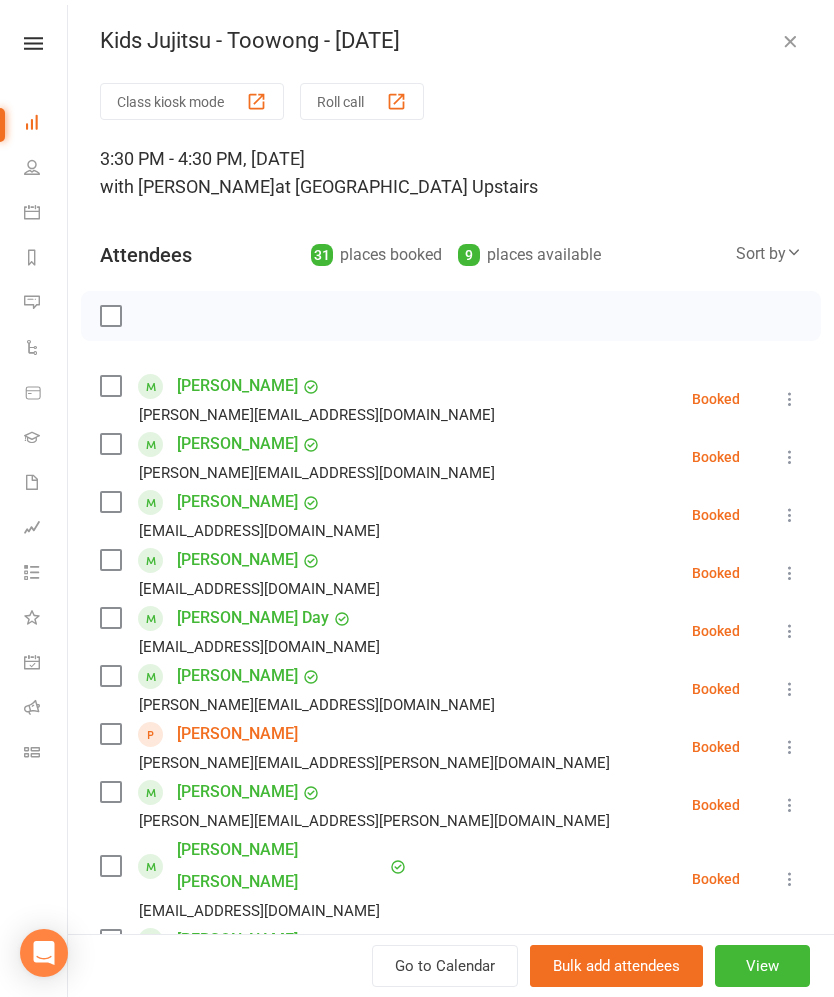 click at bounding box center (110, 386) 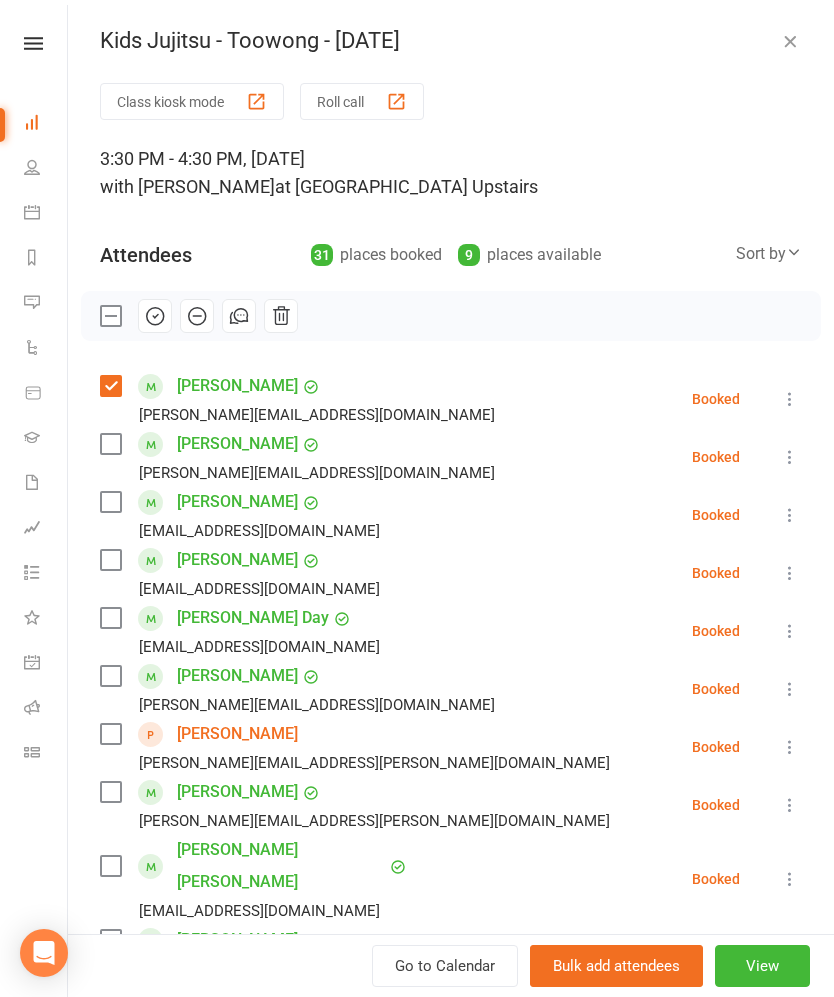 click at bounding box center (110, 386) 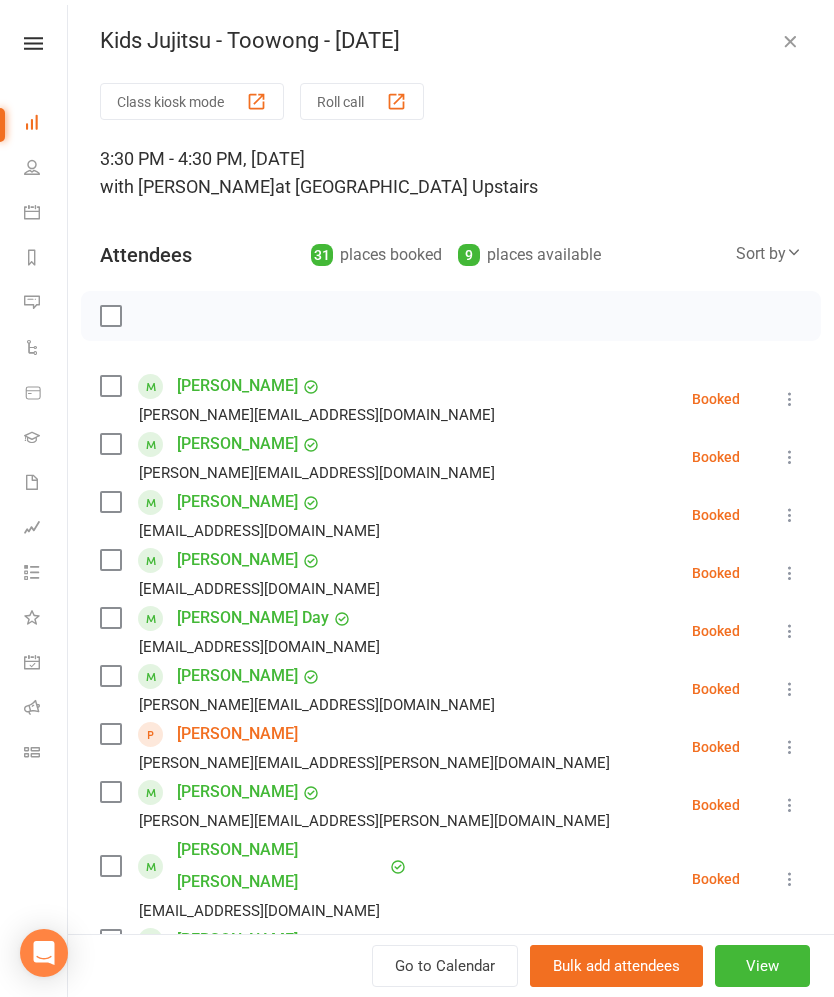 click at bounding box center (110, 444) 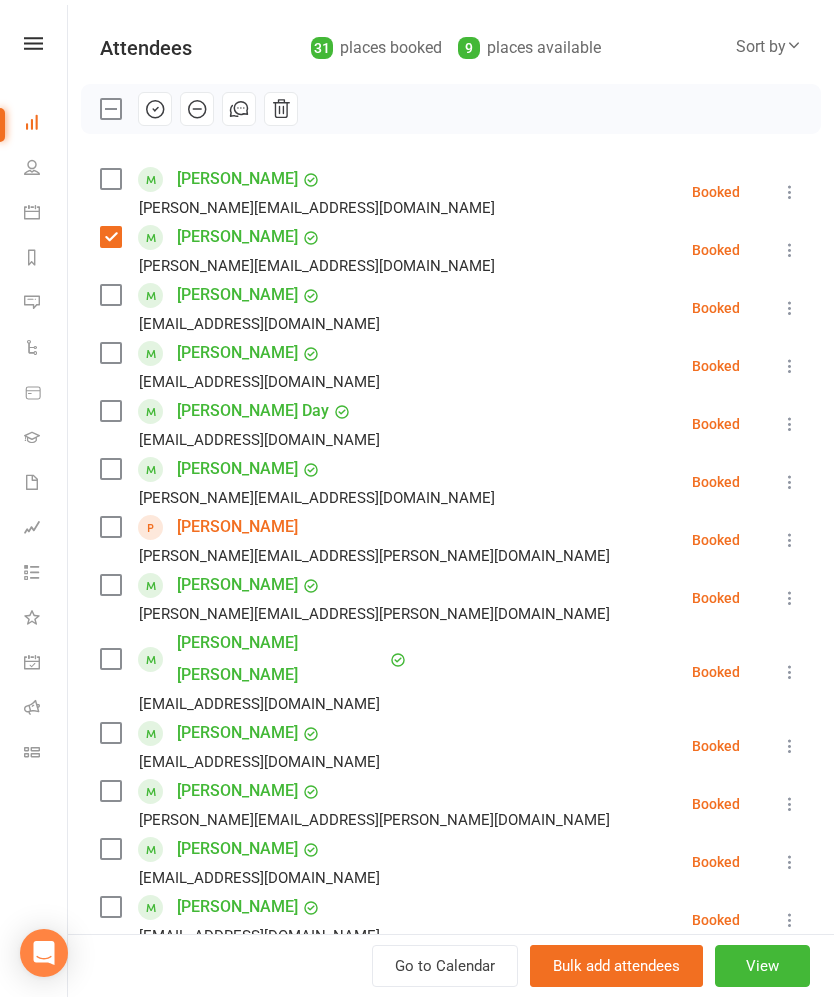 scroll, scrollTop: 206, scrollLeft: 0, axis: vertical 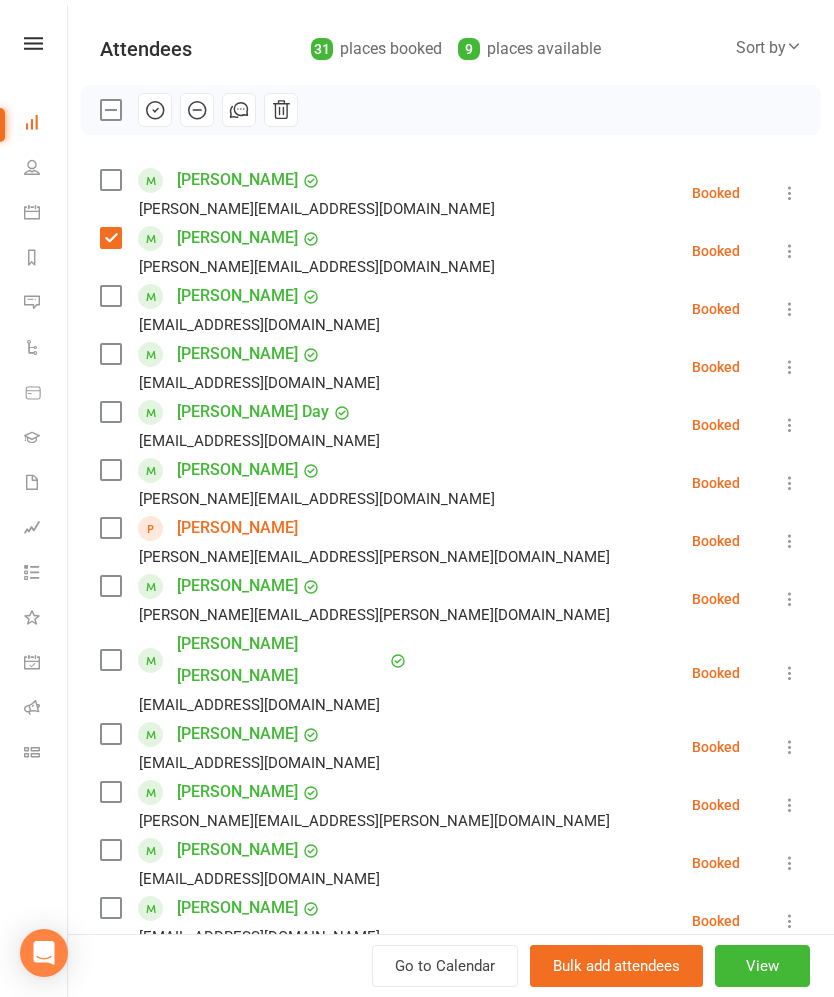 click at bounding box center [110, 528] 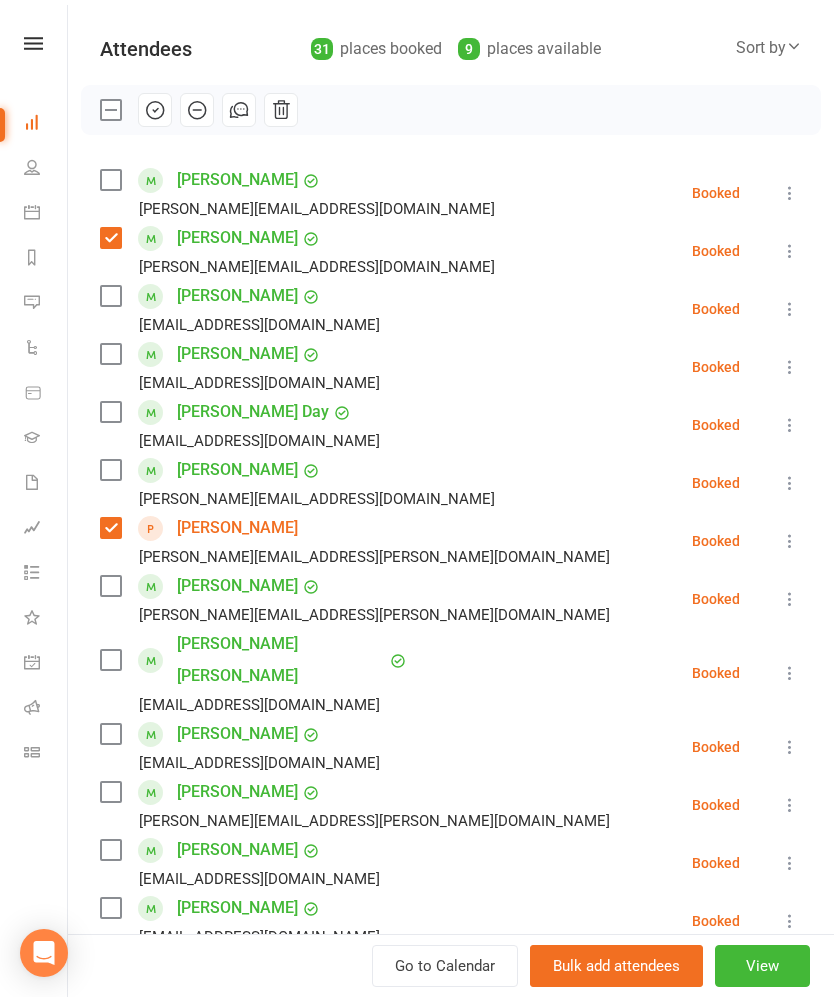 click at bounding box center [110, 470] 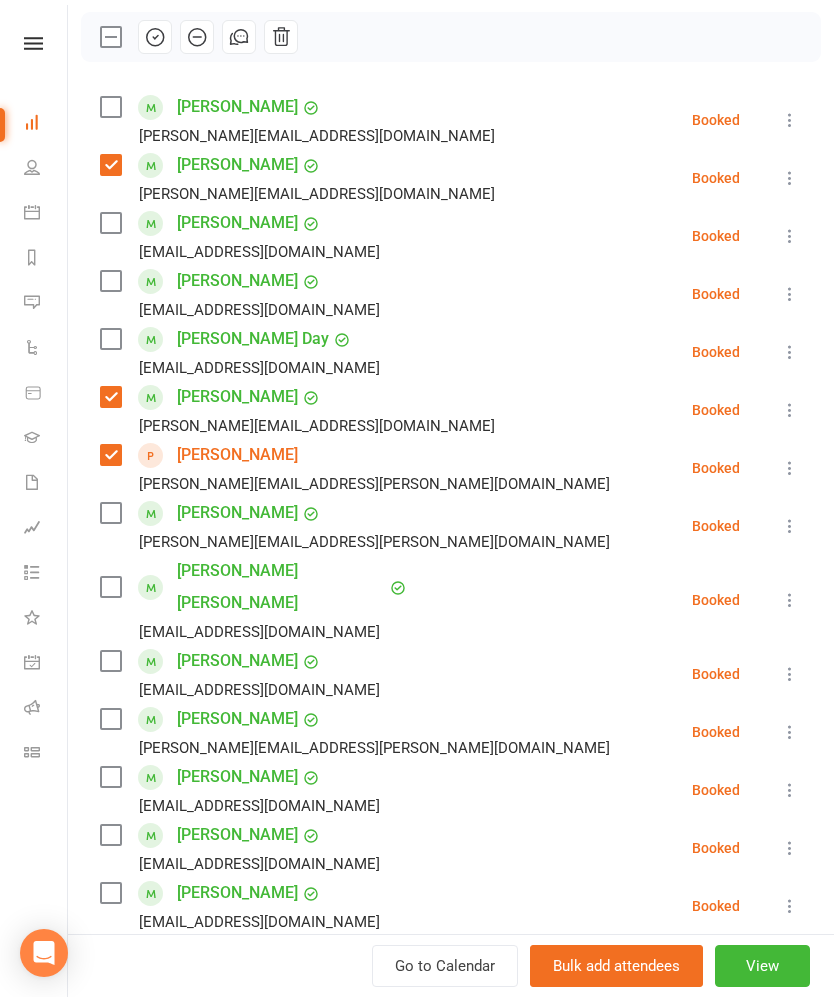 scroll, scrollTop: 293, scrollLeft: 0, axis: vertical 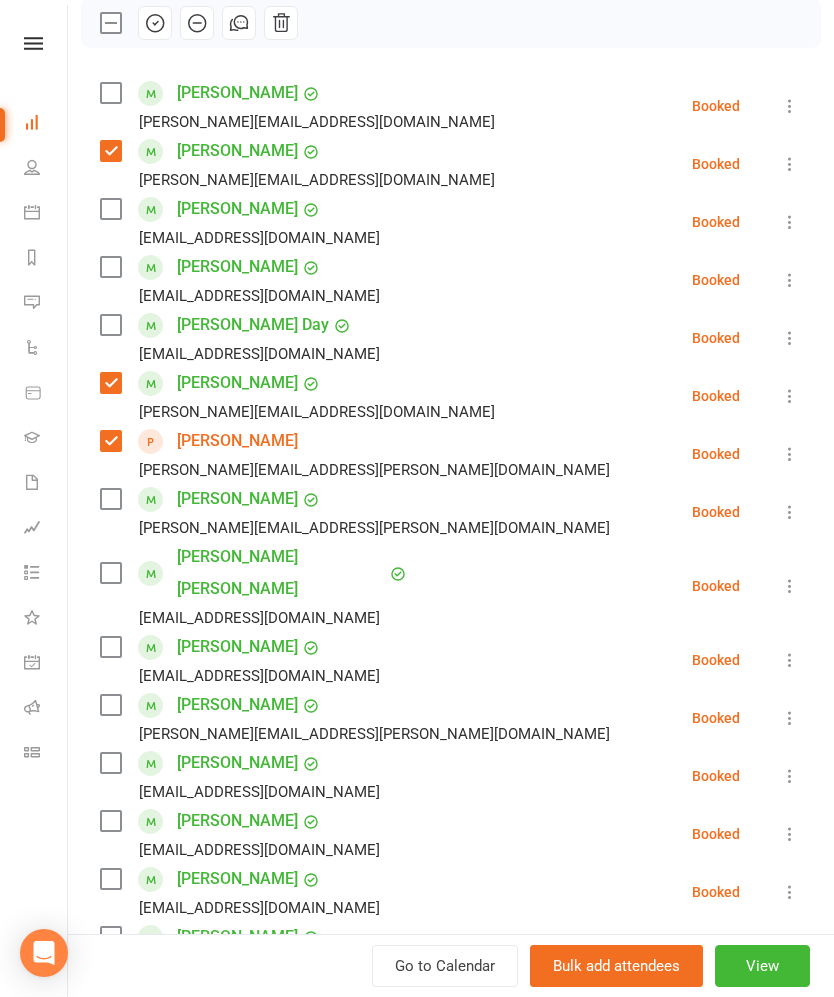 click at bounding box center [110, 499] 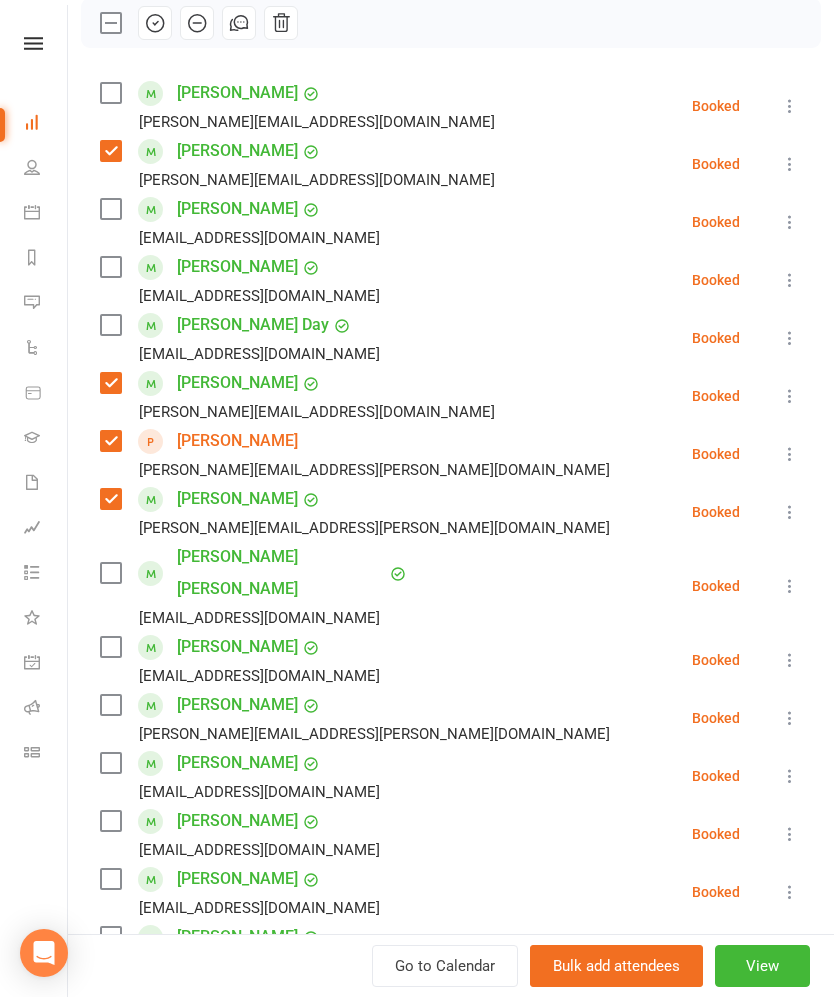 click at bounding box center (110, 499) 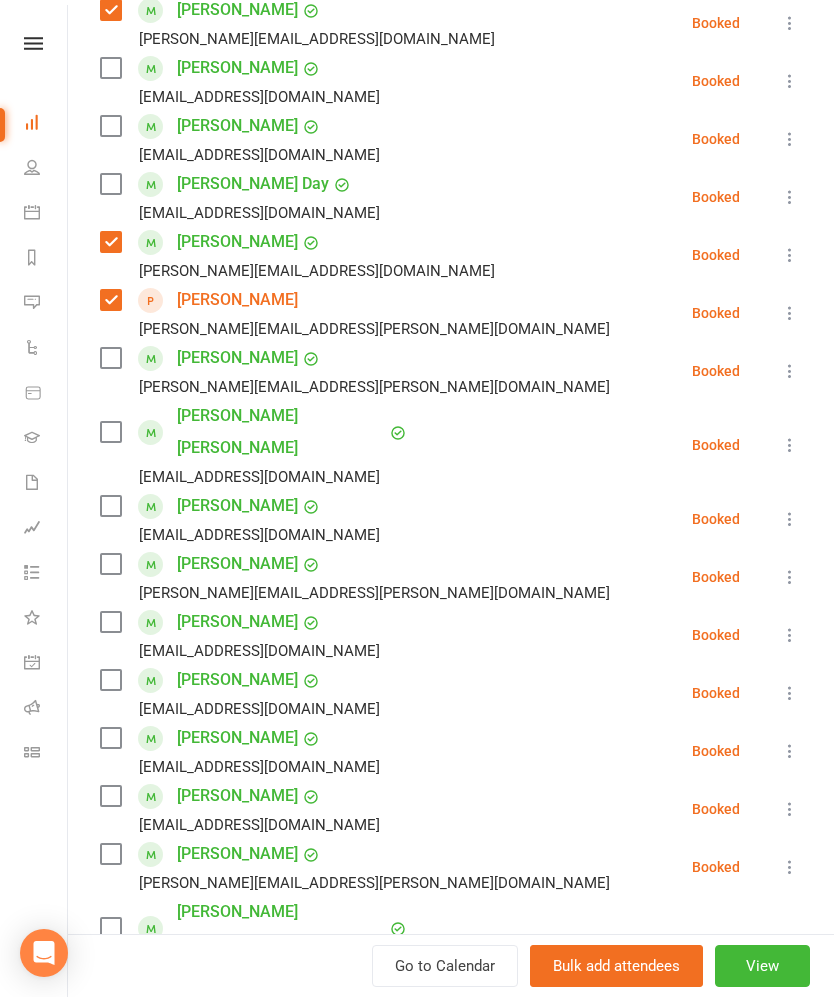 scroll, scrollTop: 433, scrollLeft: 0, axis: vertical 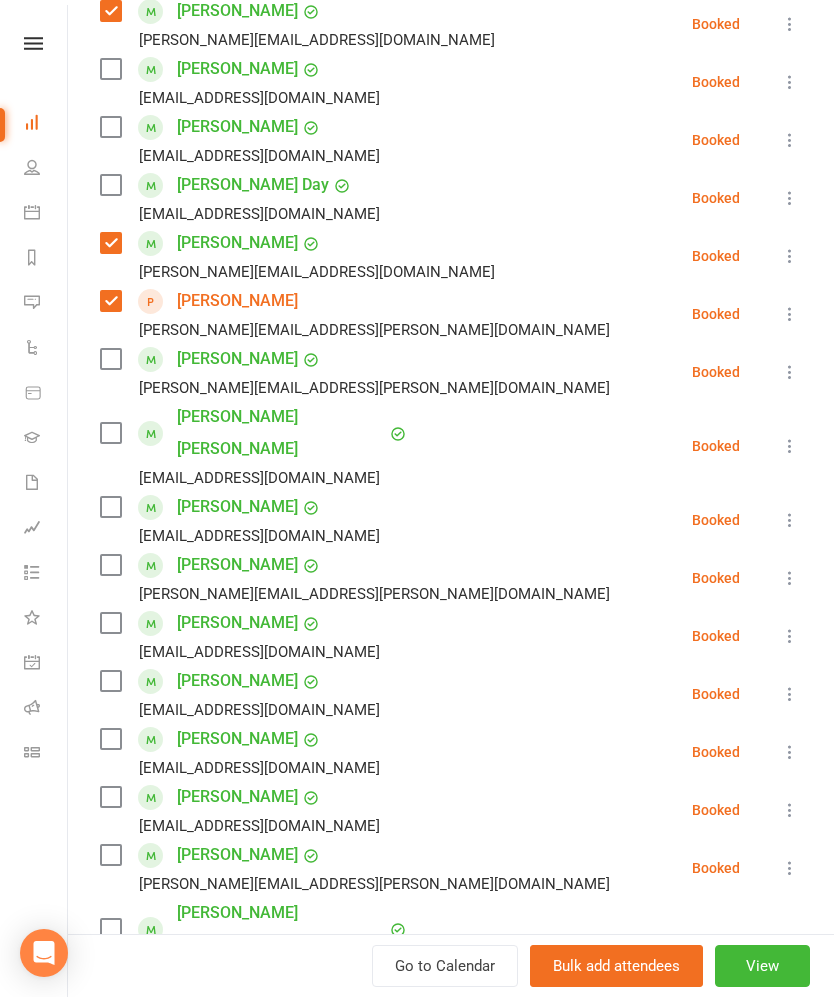 click at bounding box center (110, 507) 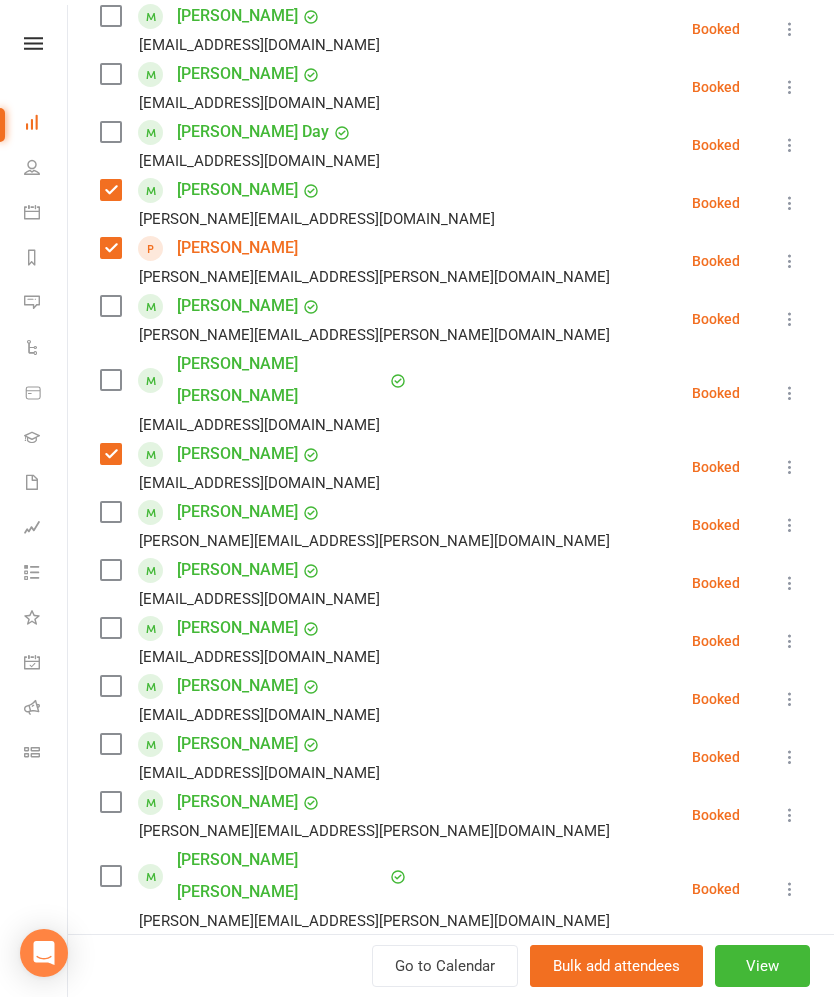scroll, scrollTop: 504, scrollLeft: 0, axis: vertical 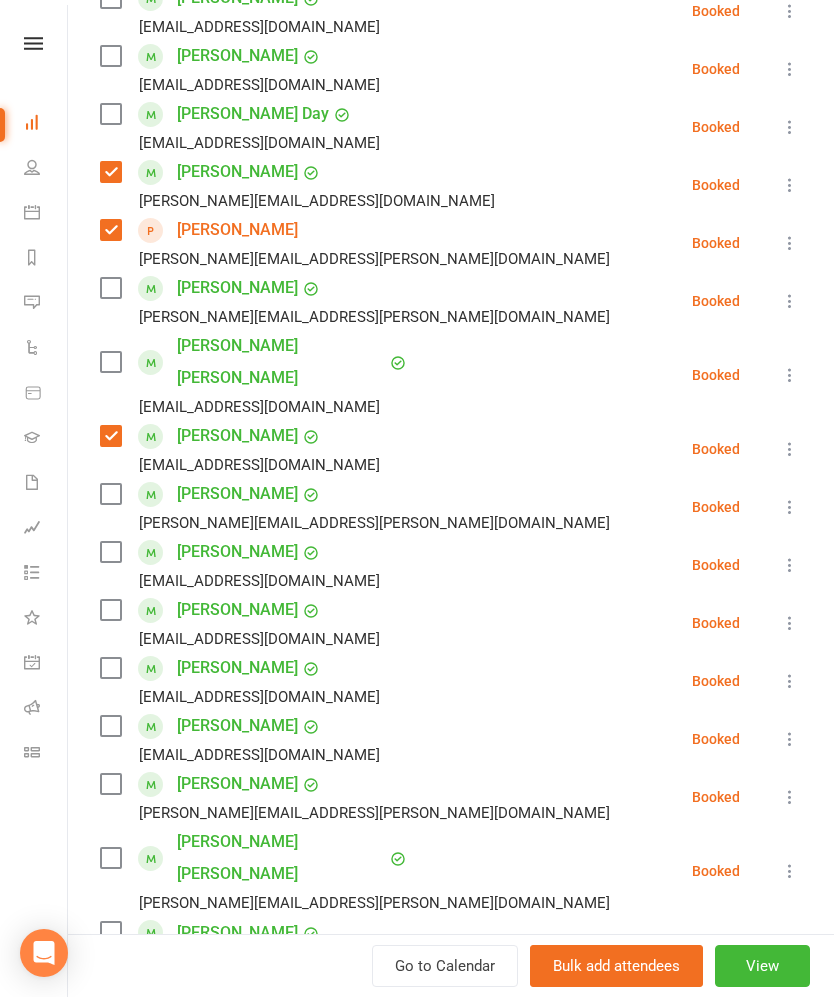 click at bounding box center (110, 552) 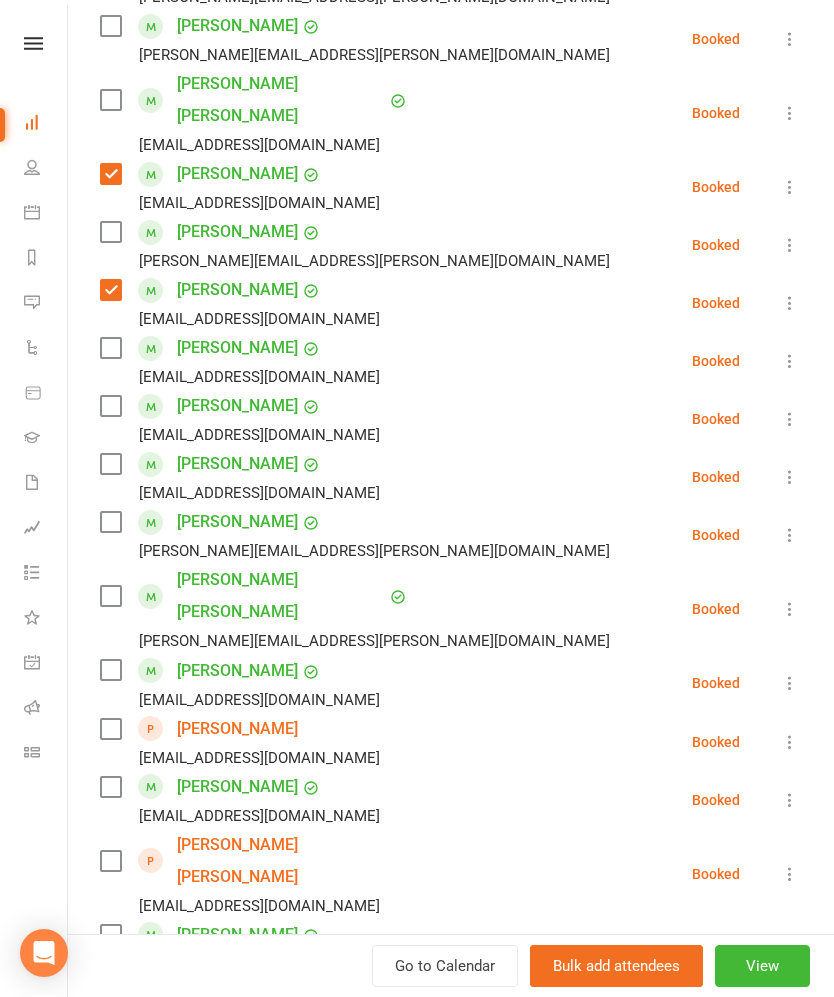 scroll, scrollTop: 774, scrollLeft: 0, axis: vertical 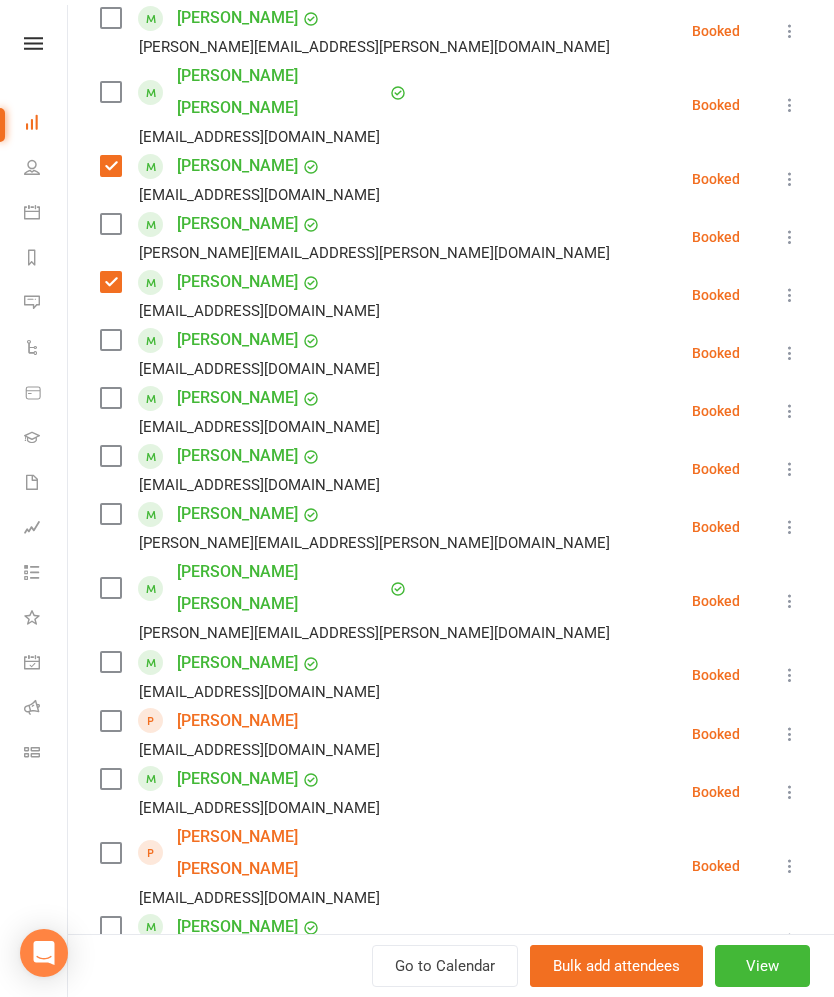 click at bounding box center [110, 779] 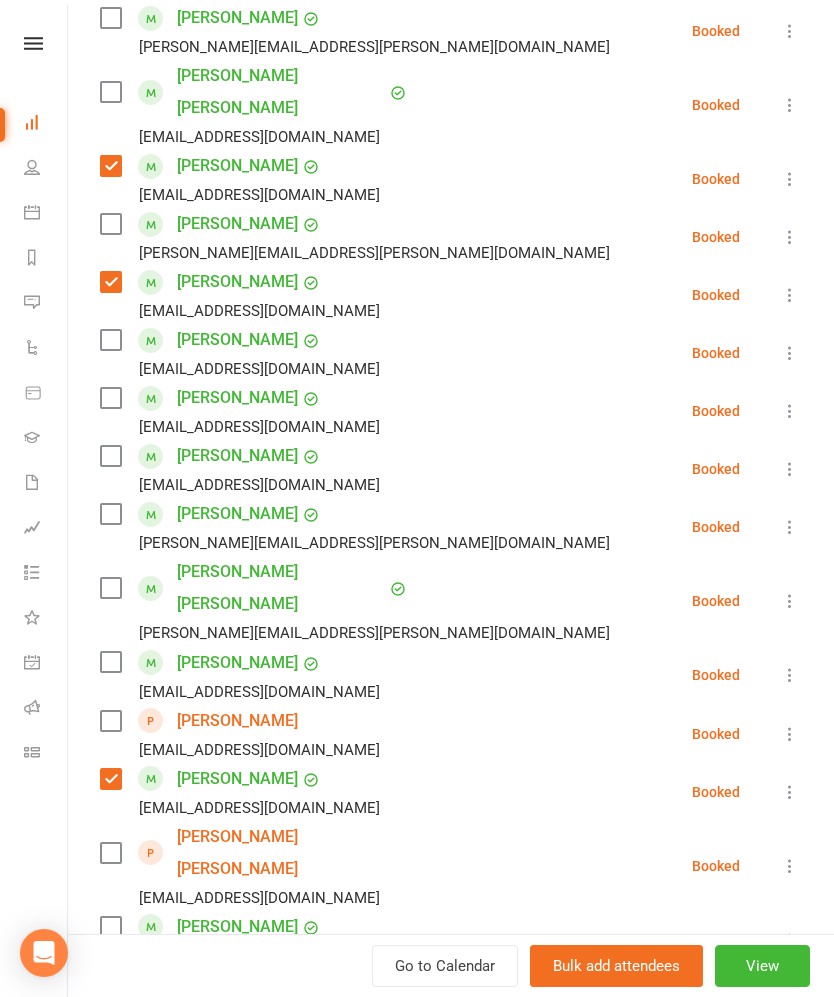 click on "[EMAIL_ADDRESS][DOMAIN_NAME]" at bounding box center (258, 898) 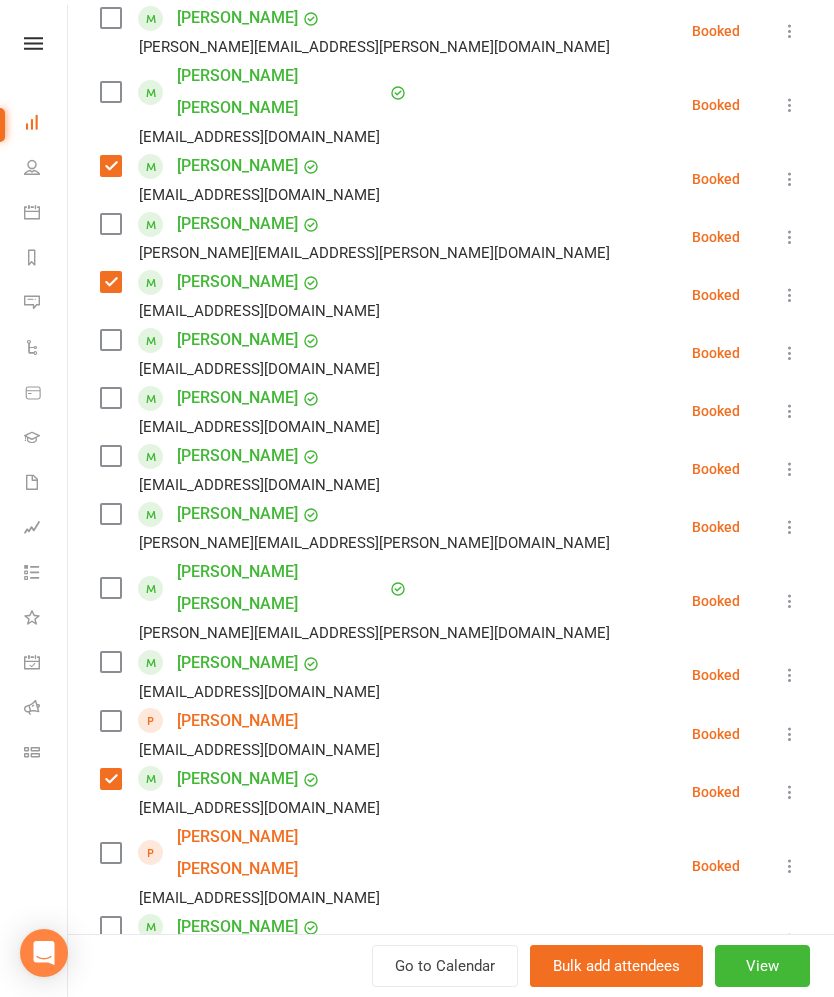 click at bounding box center [110, 853] 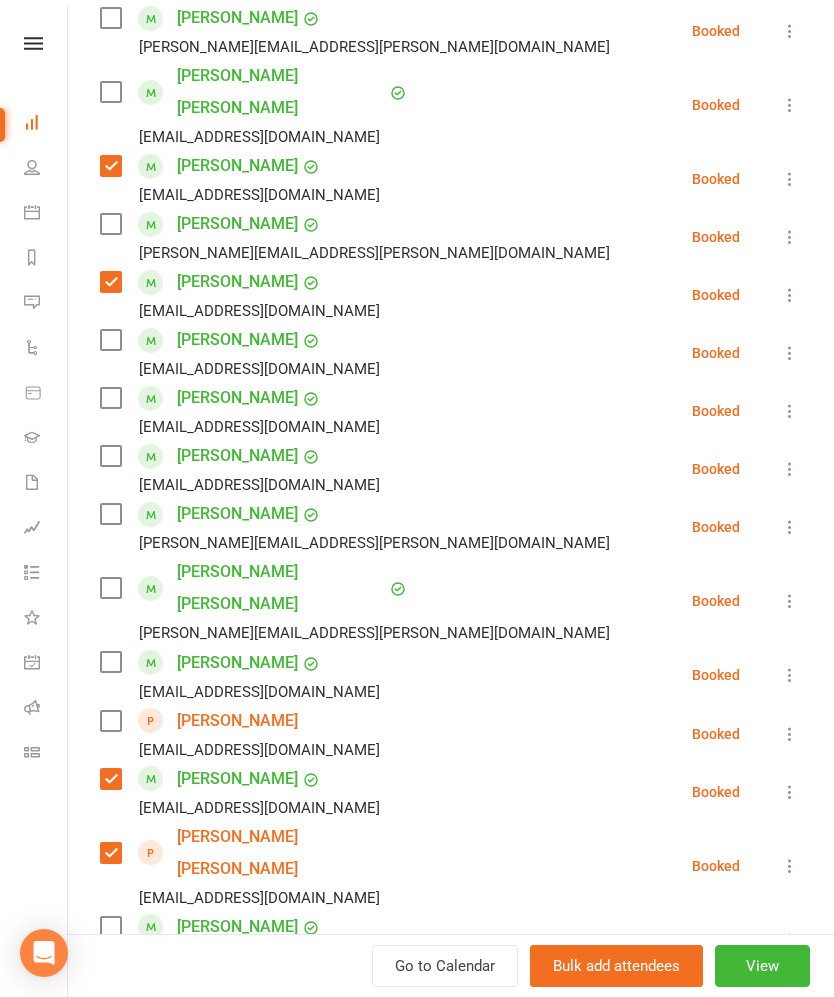 click at bounding box center [110, 662] 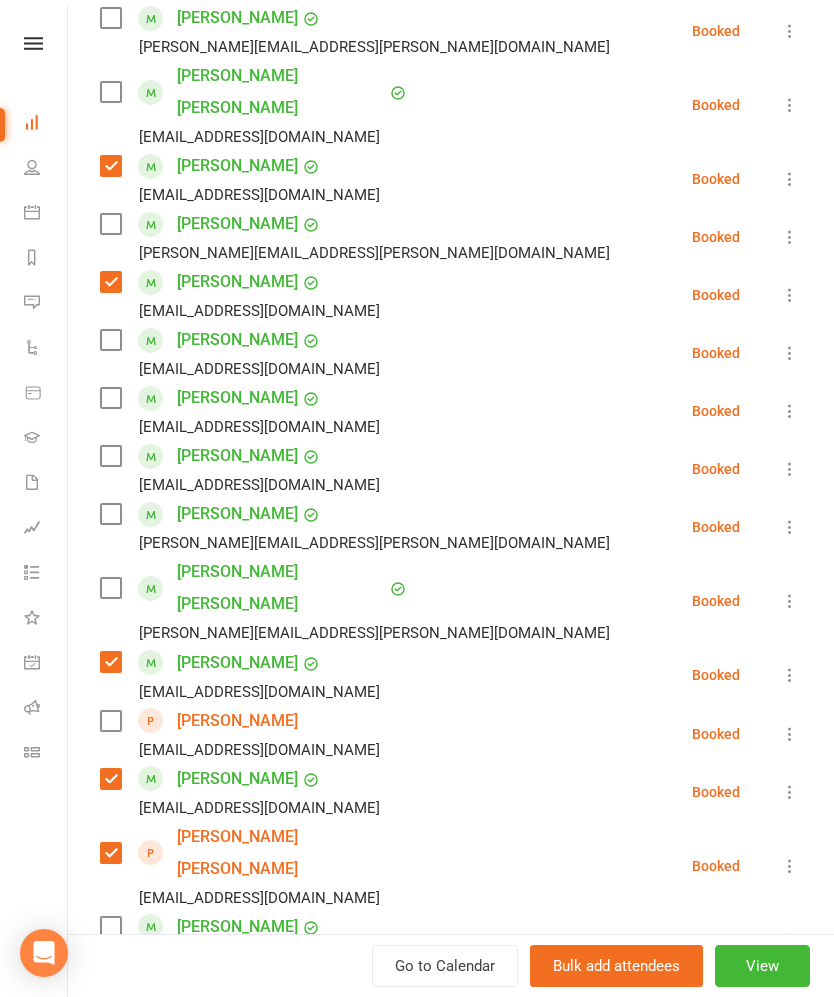 click at bounding box center (110, 456) 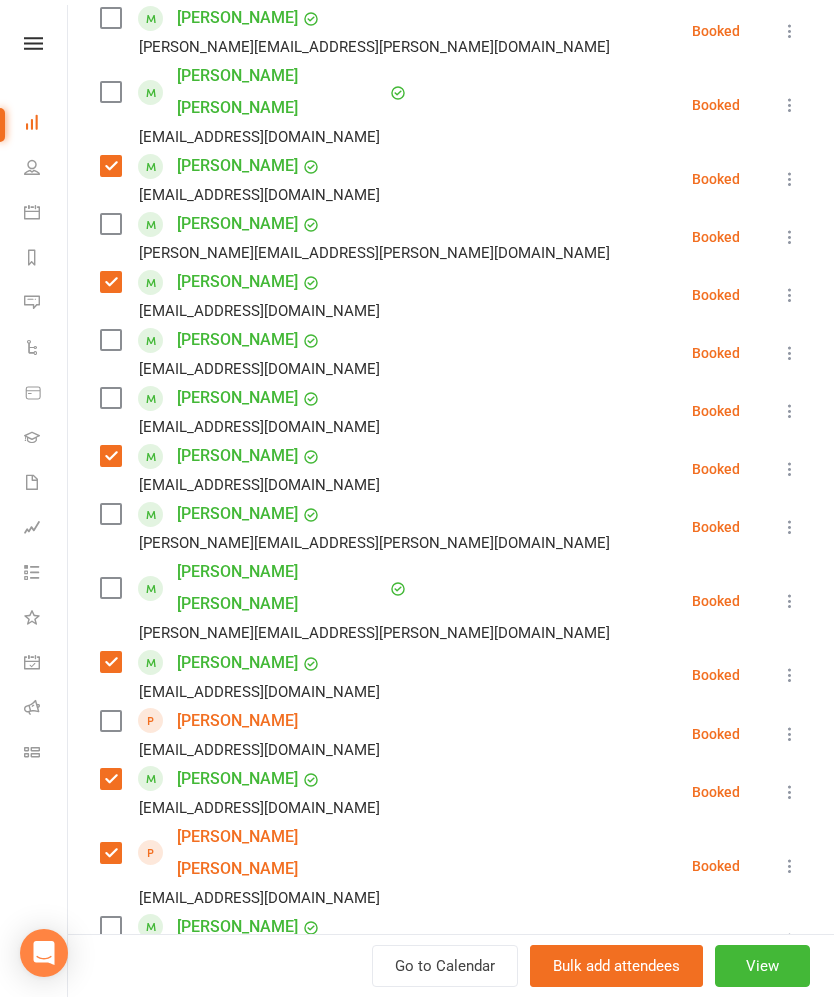 scroll, scrollTop: 1110, scrollLeft: 0, axis: vertical 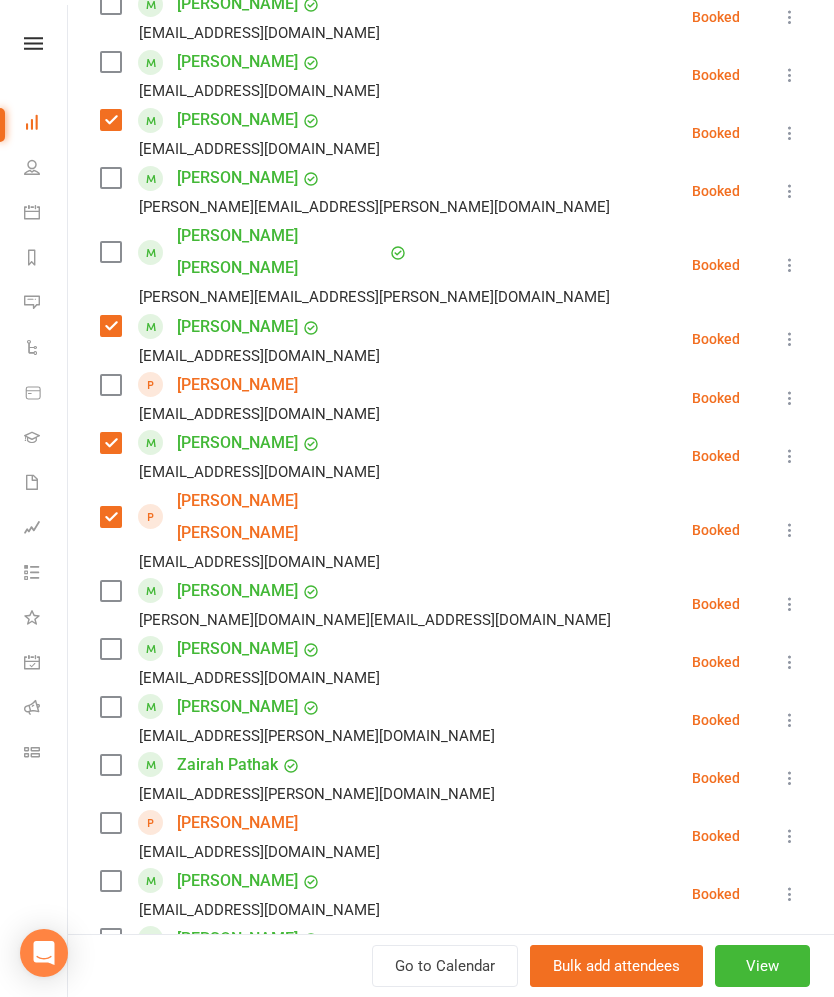 click at bounding box center (110, 649) 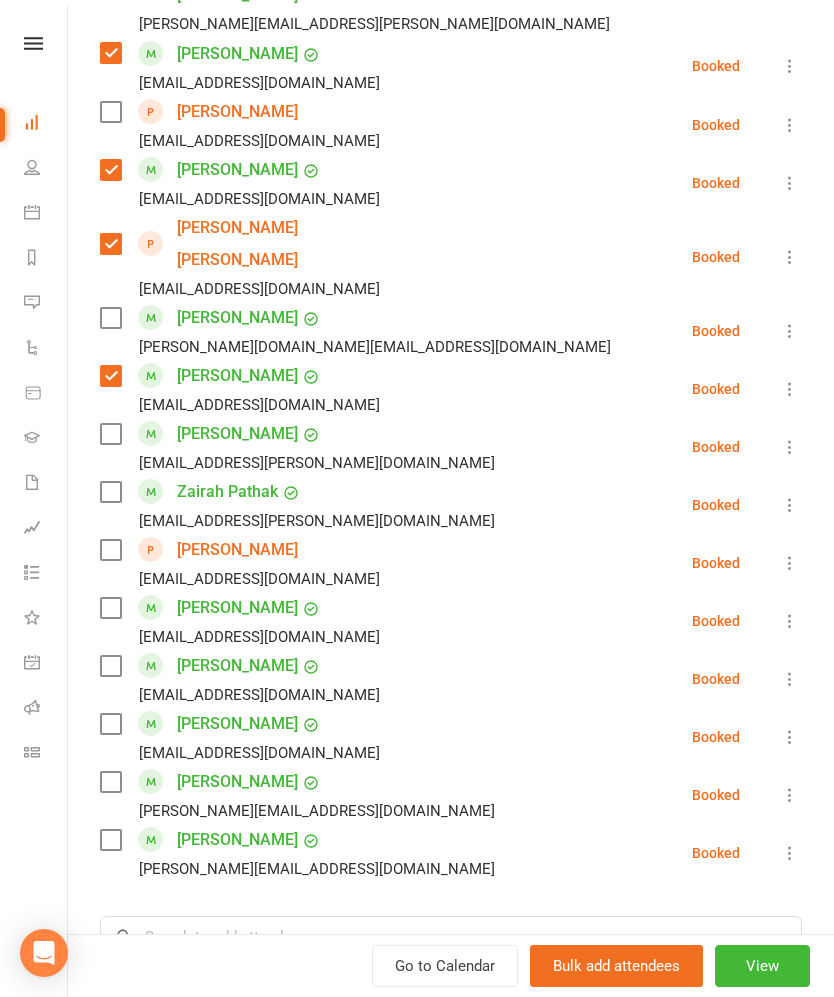 scroll, scrollTop: 1385, scrollLeft: 0, axis: vertical 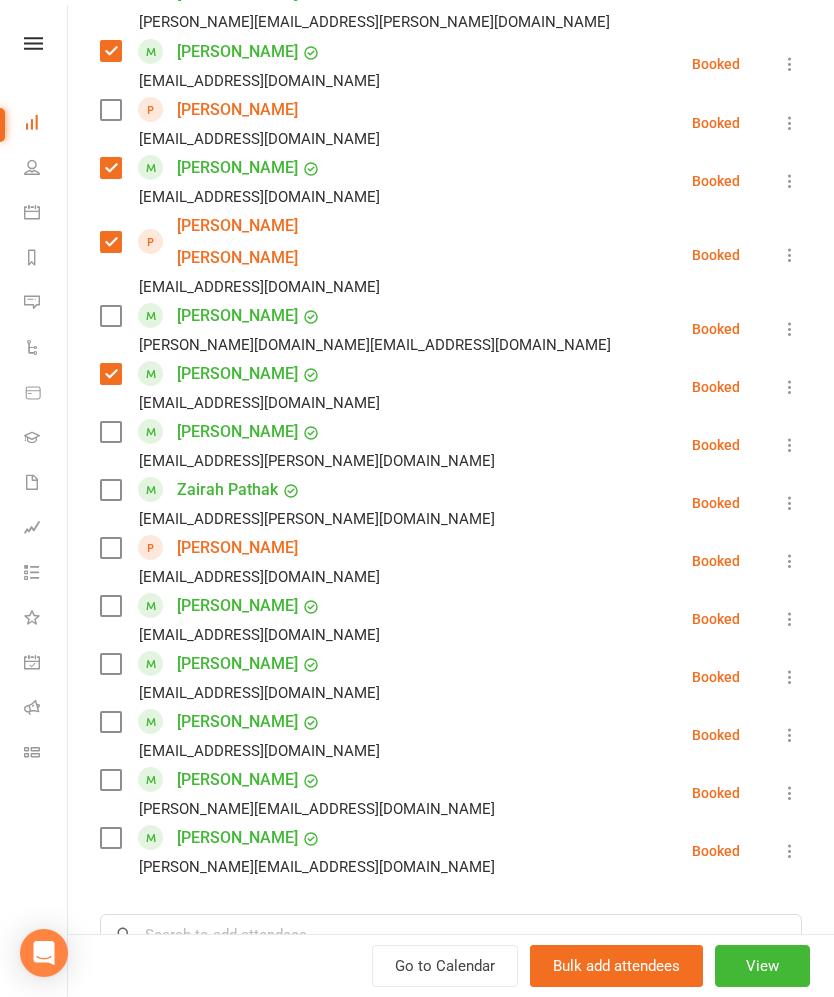 click at bounding box center [110, 838] 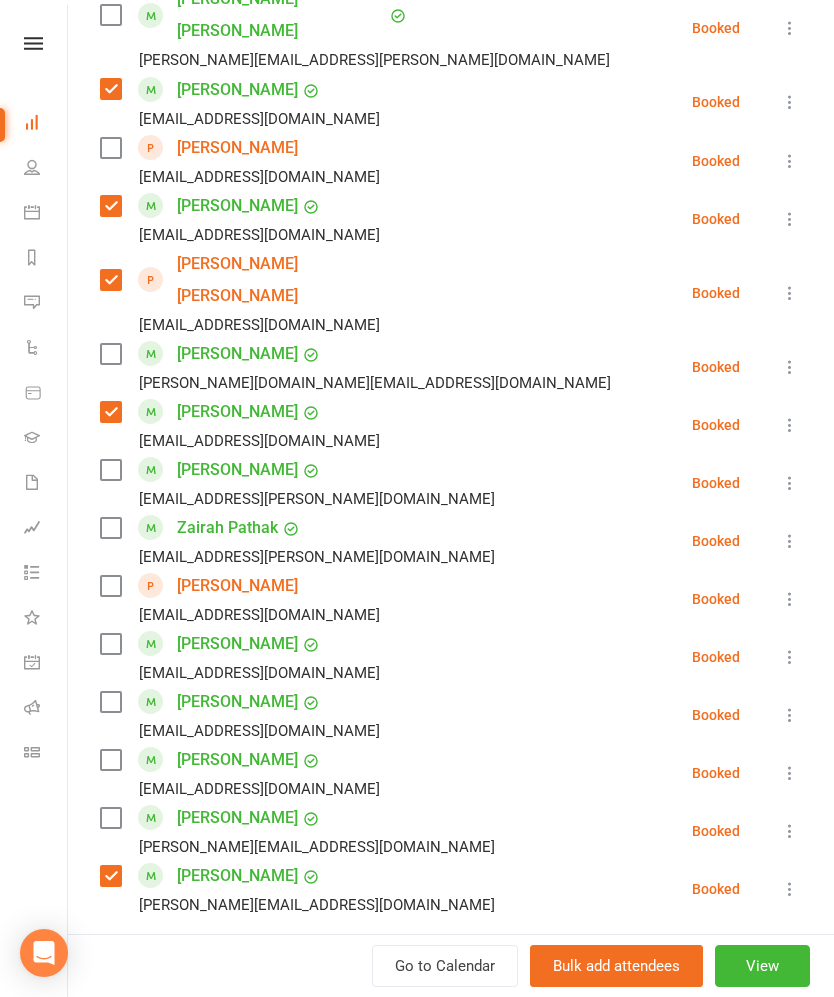 scroll, scrollTop: 1346, scrollLeft: 0, axis: vertical 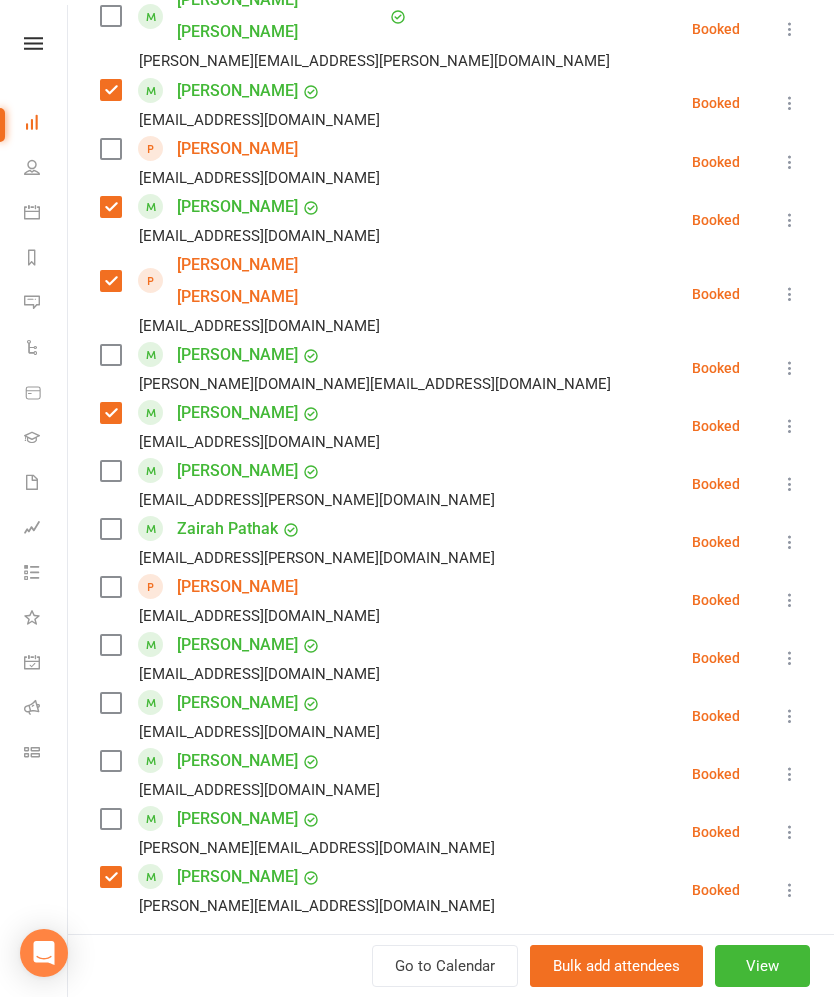 click at bounding box center [110, 761] 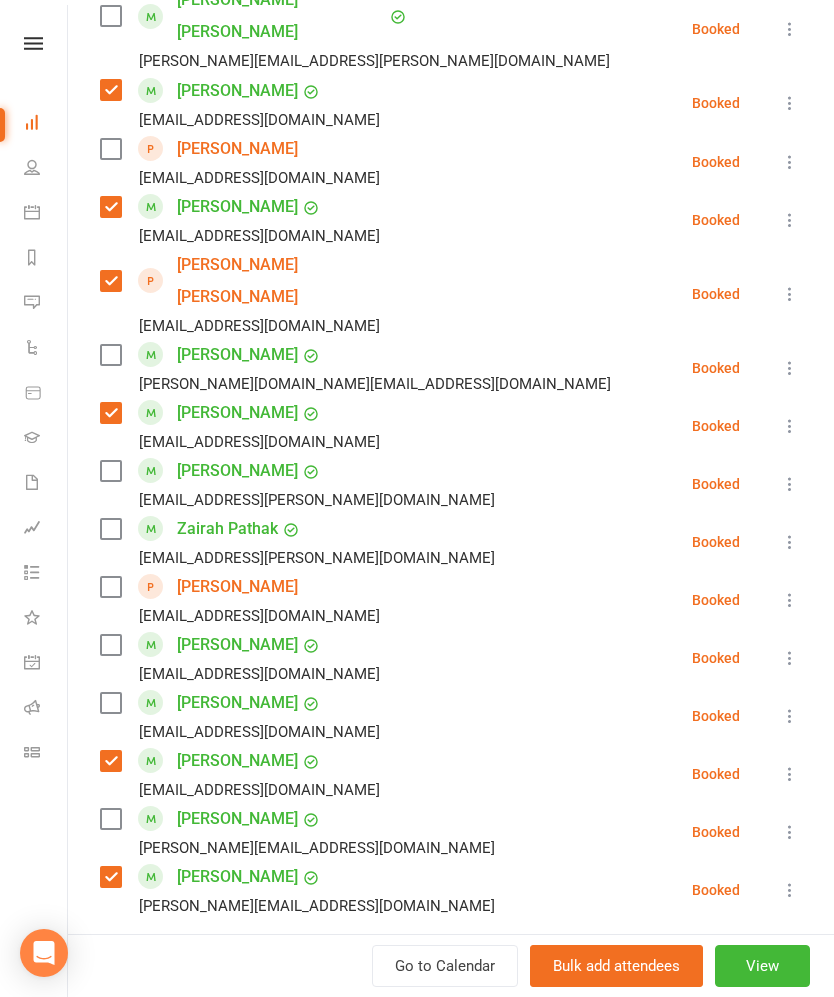 click at bounding box center (110, 703) 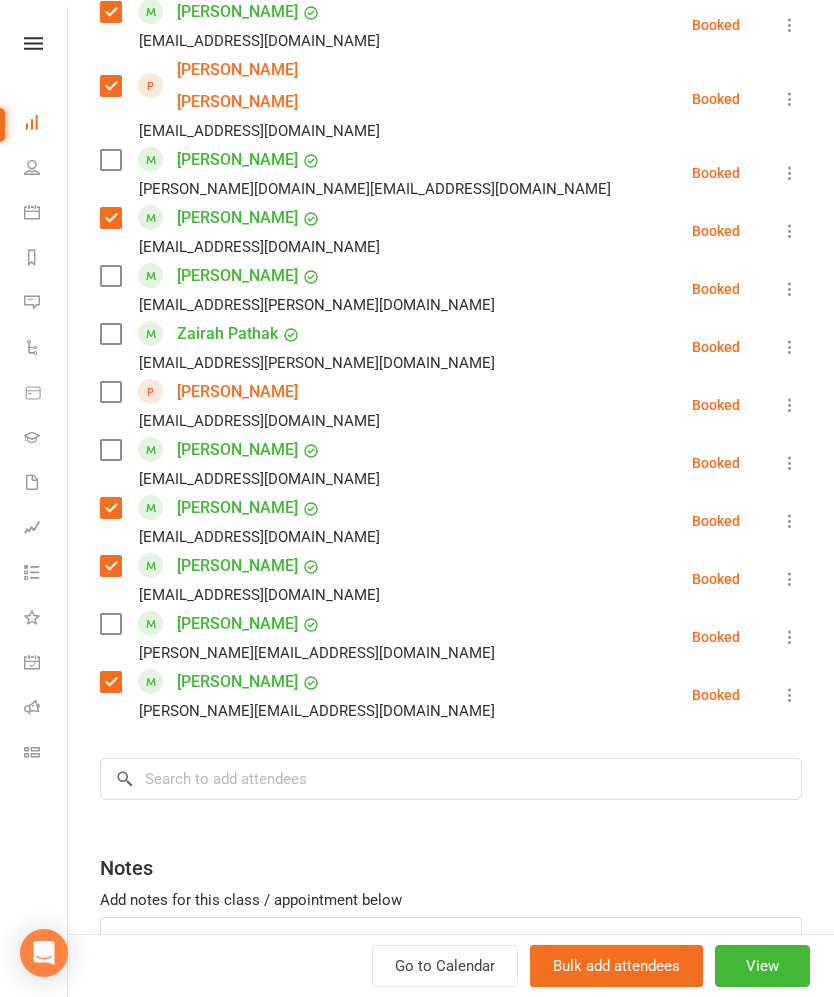 scroll, scrollTop: 1570, scrollLeft: 0, axis: vertical 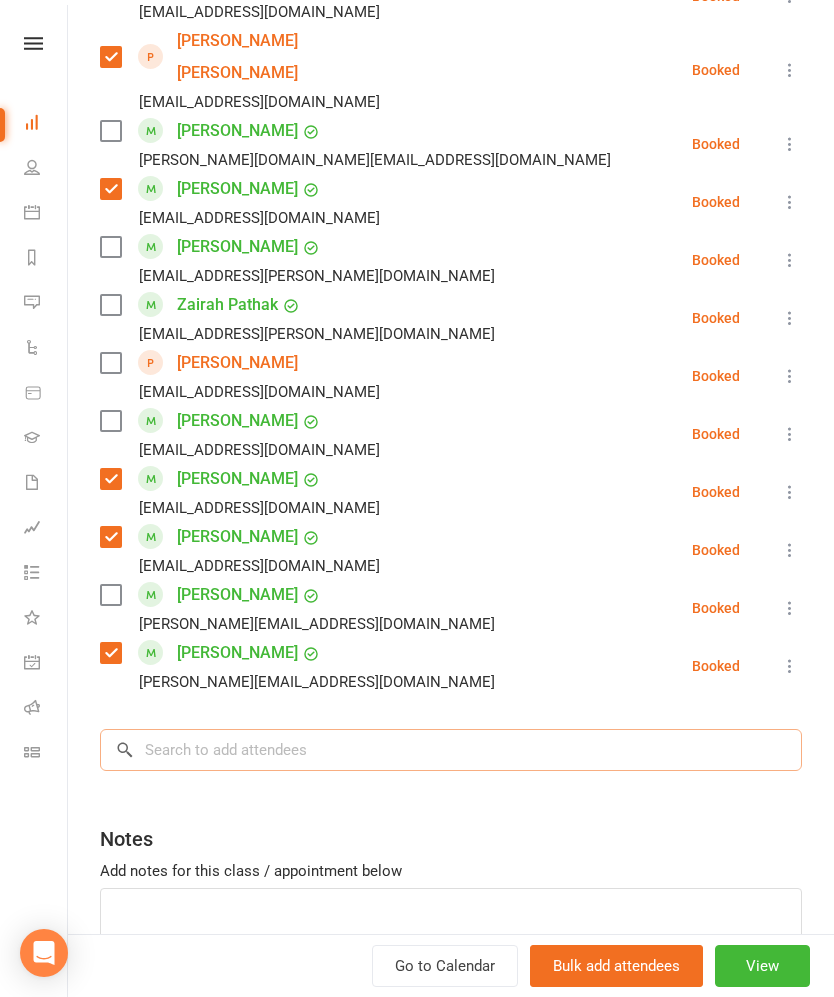 click at bounding box center (451, 750) 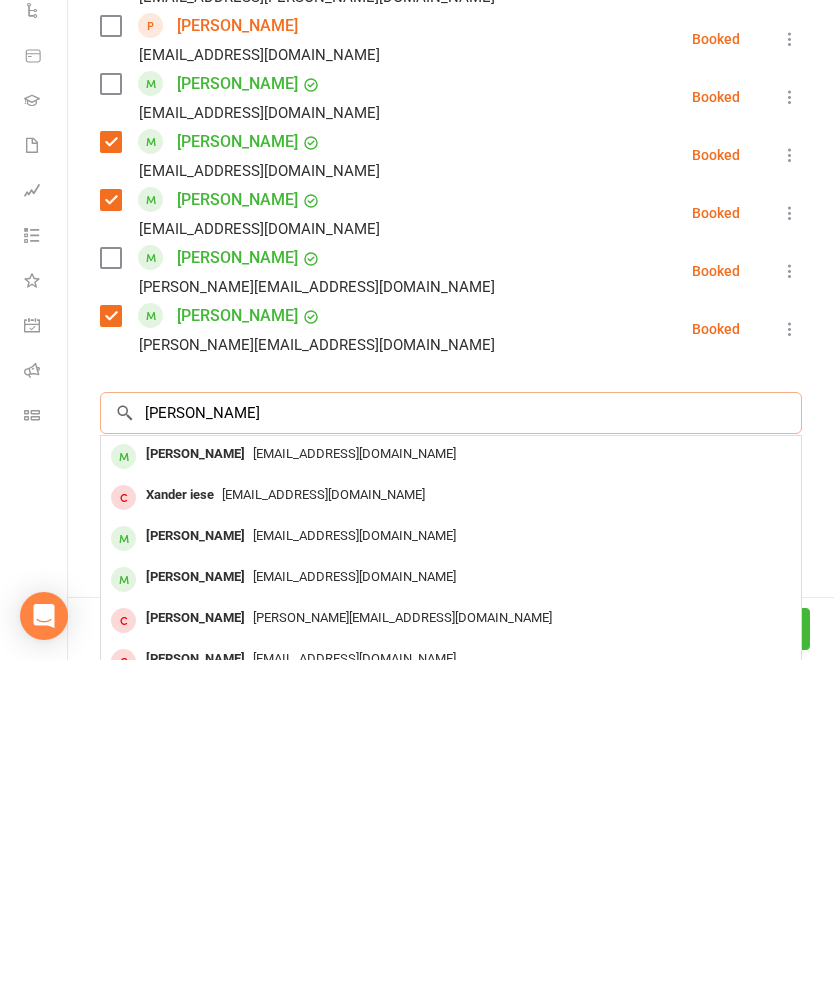 type on "[PERSON_NAME]" 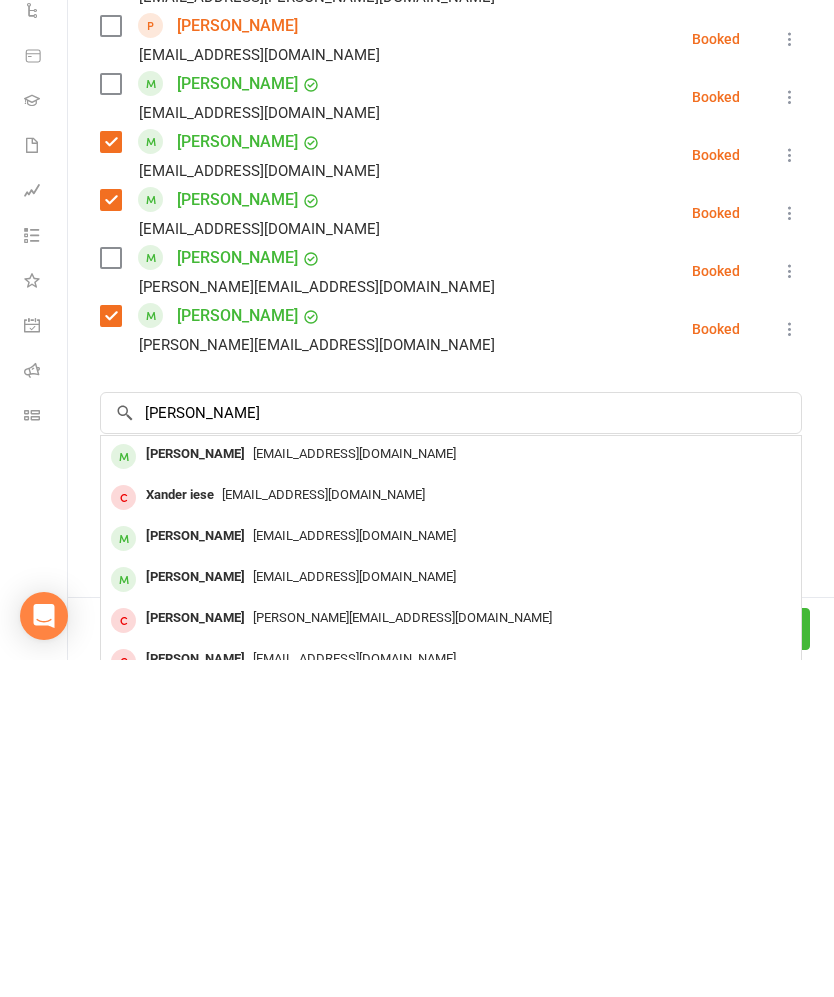 click on "[PERSON_NAME]" at bounding box center [195, 791] 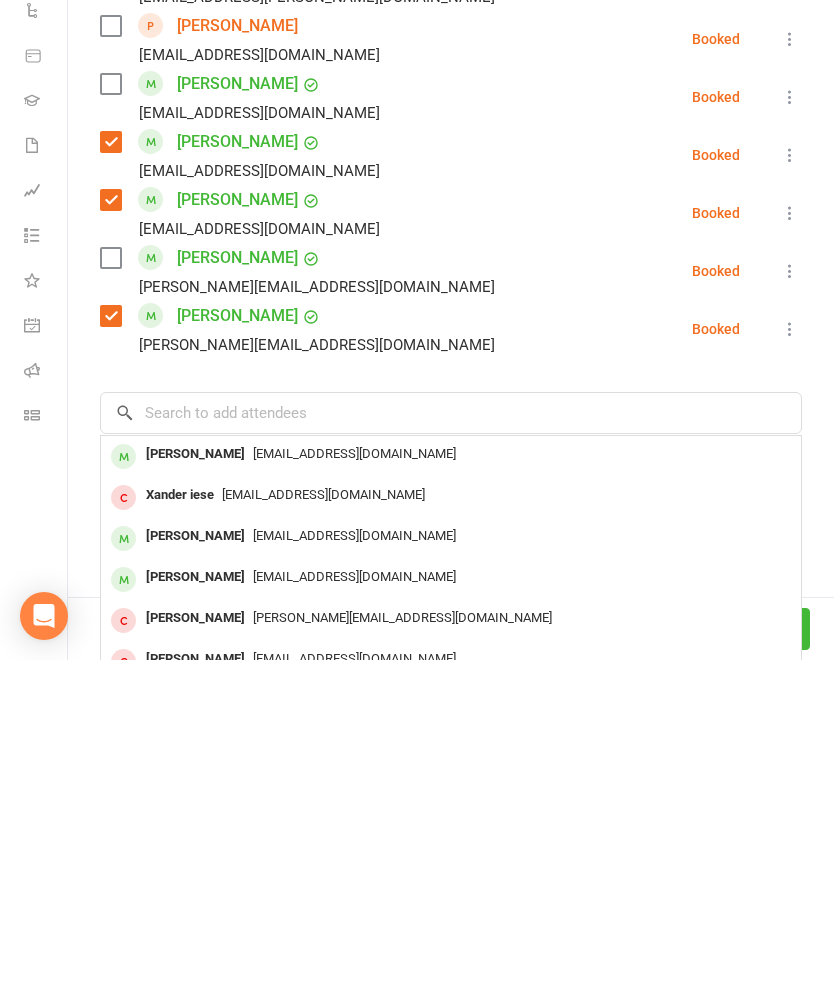 scroll, scrollTop: 337, scrollLeft: 0, axis: vertical 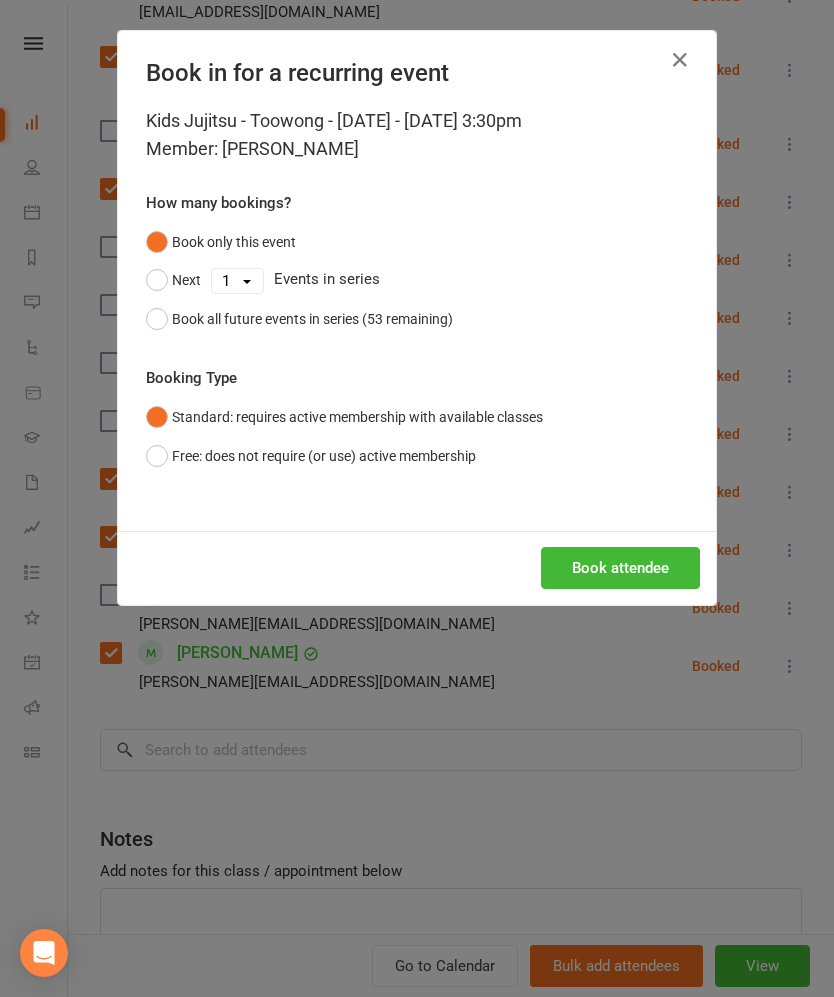 click on "Book attendee" at bounding box center [620, 568] 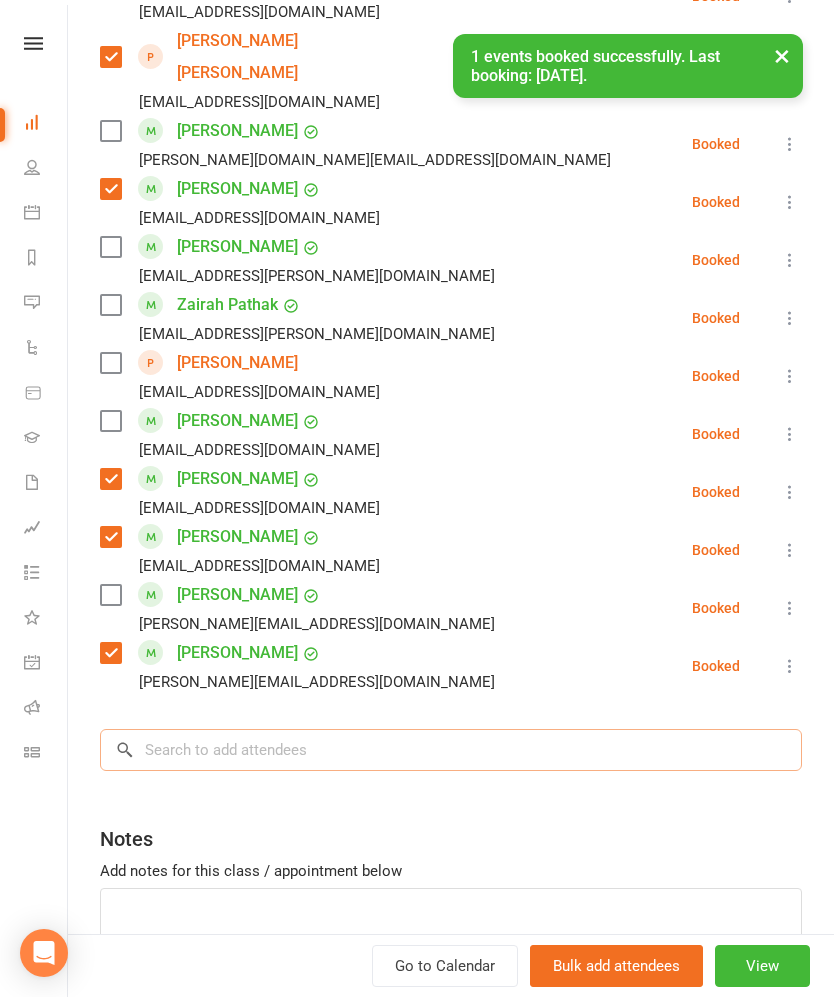 click at bounding box center [451, 750] 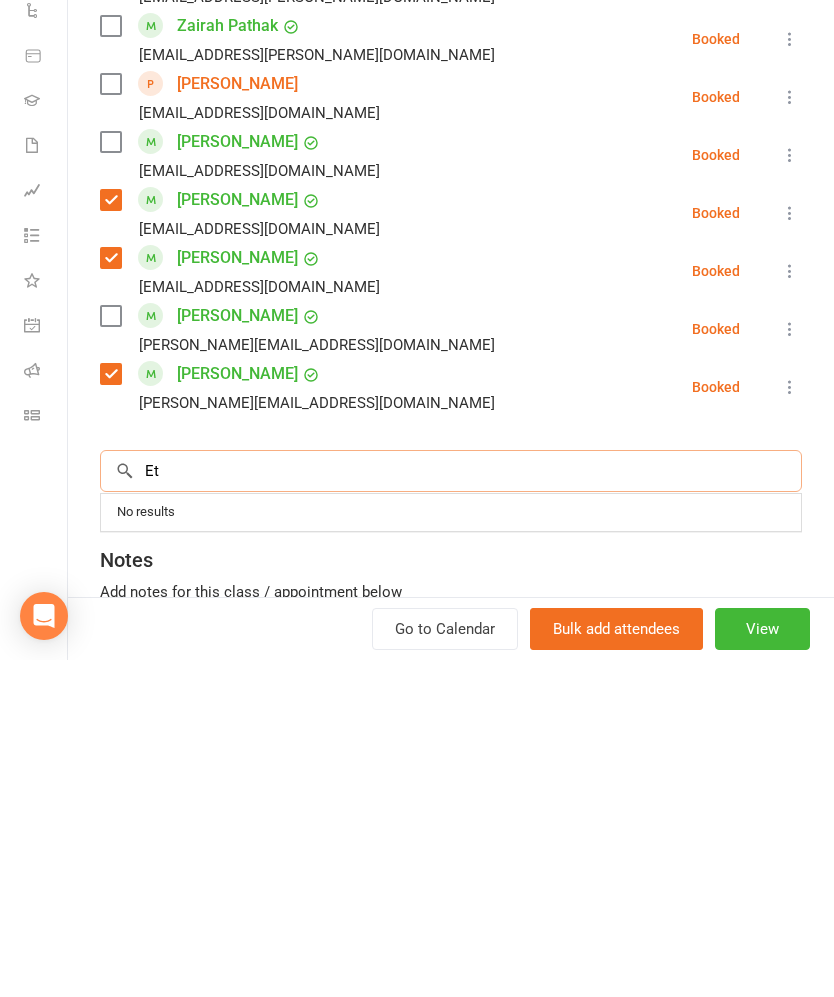 type on "E" 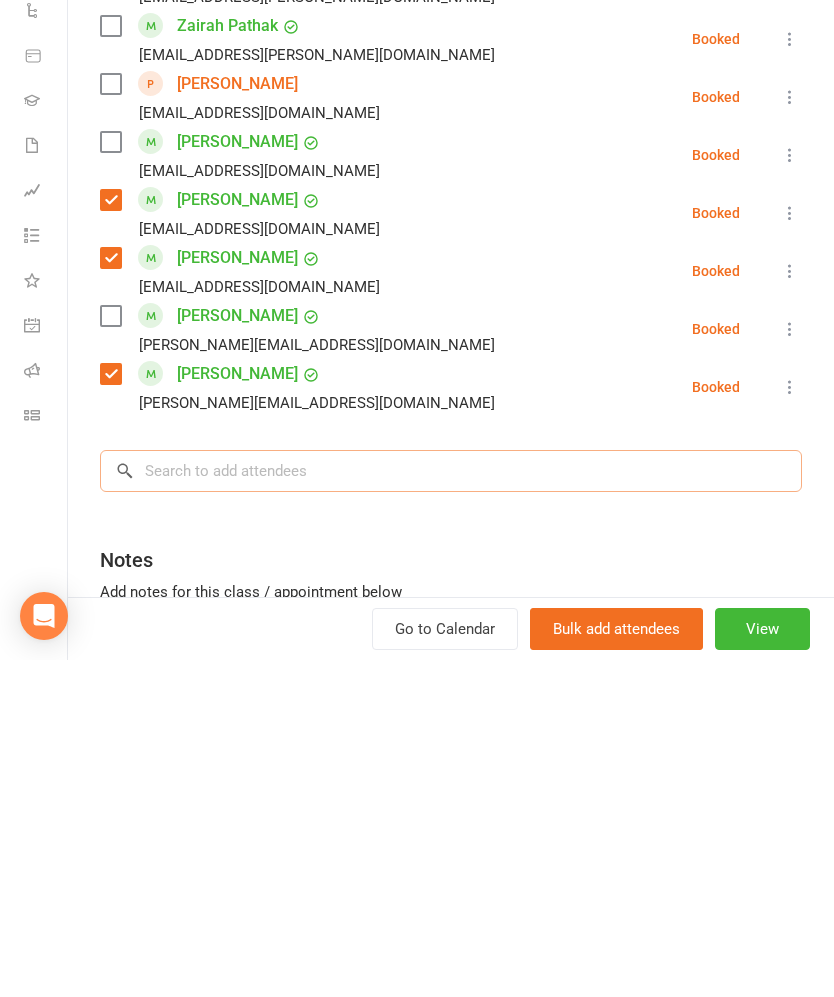 type on "E" 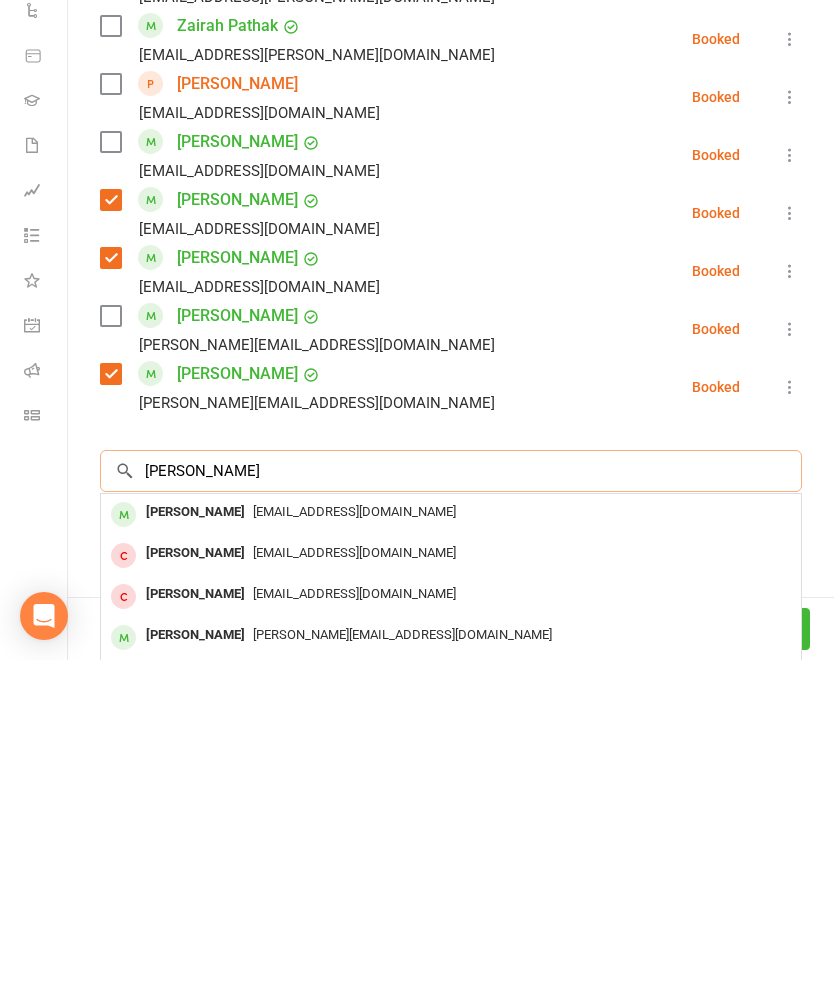 type on "[PERSON_NAME]" 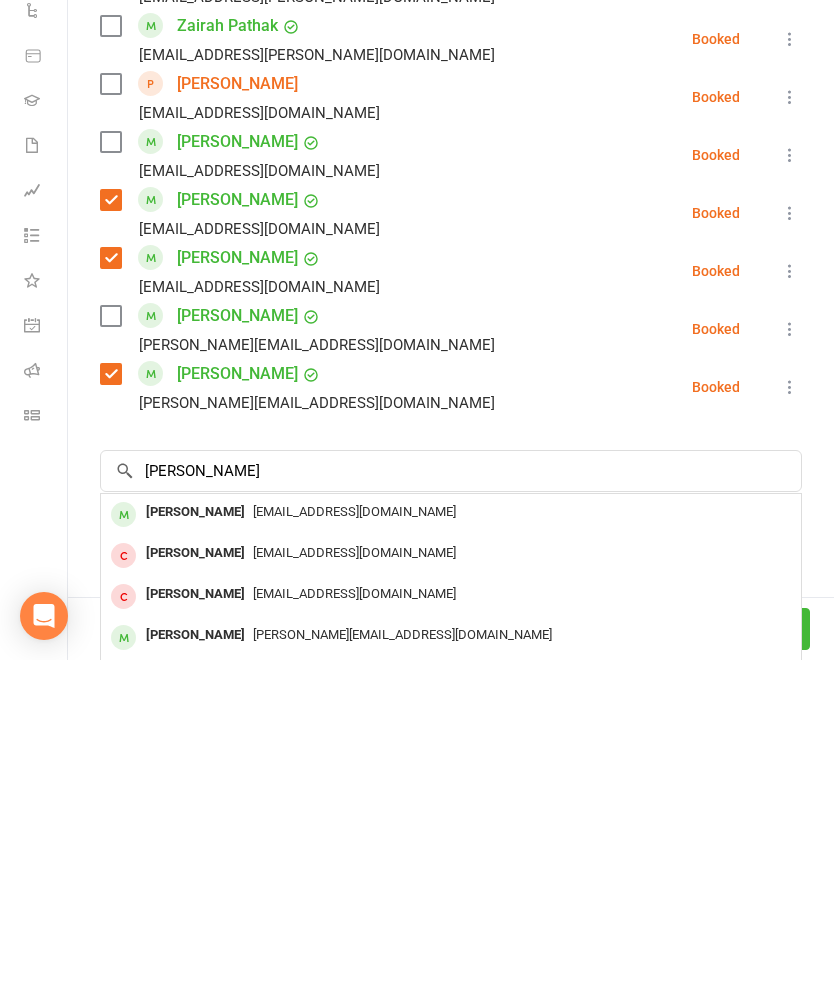 click on "[PERSON_NAME]" at bounding box center (195, 849) 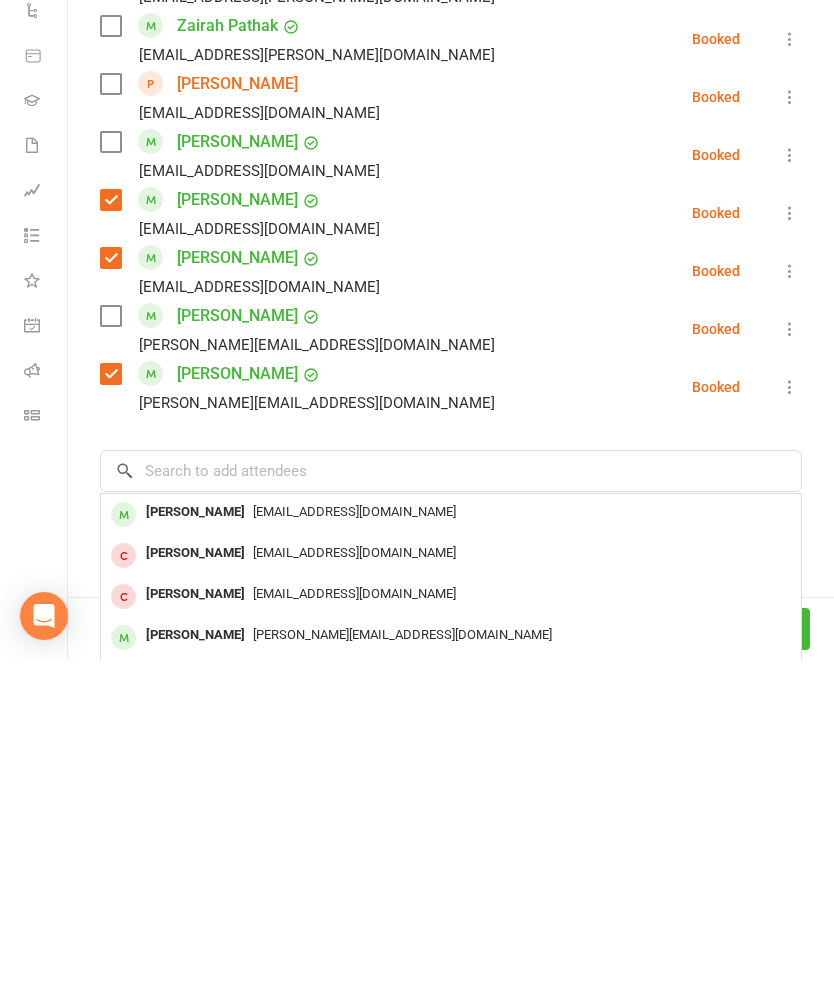scroll, scrollTop: 674, scrollLeft: 0, axis: vertical 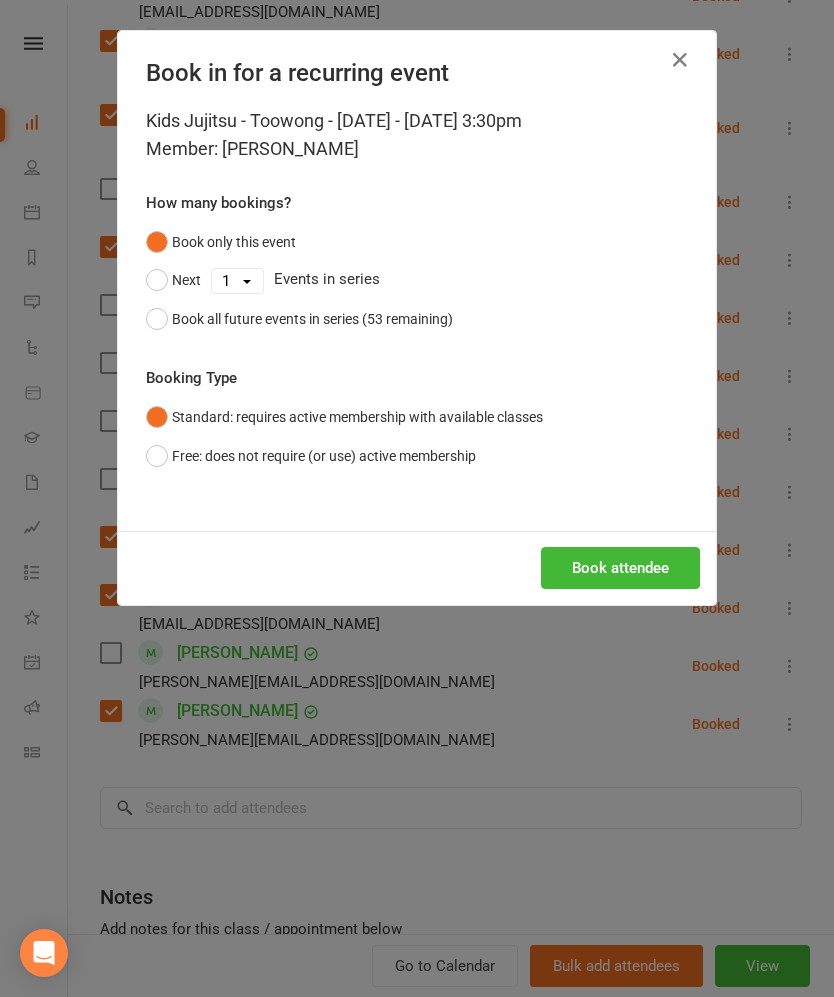 click on "Book attendee" at bounding box center [620, 568] 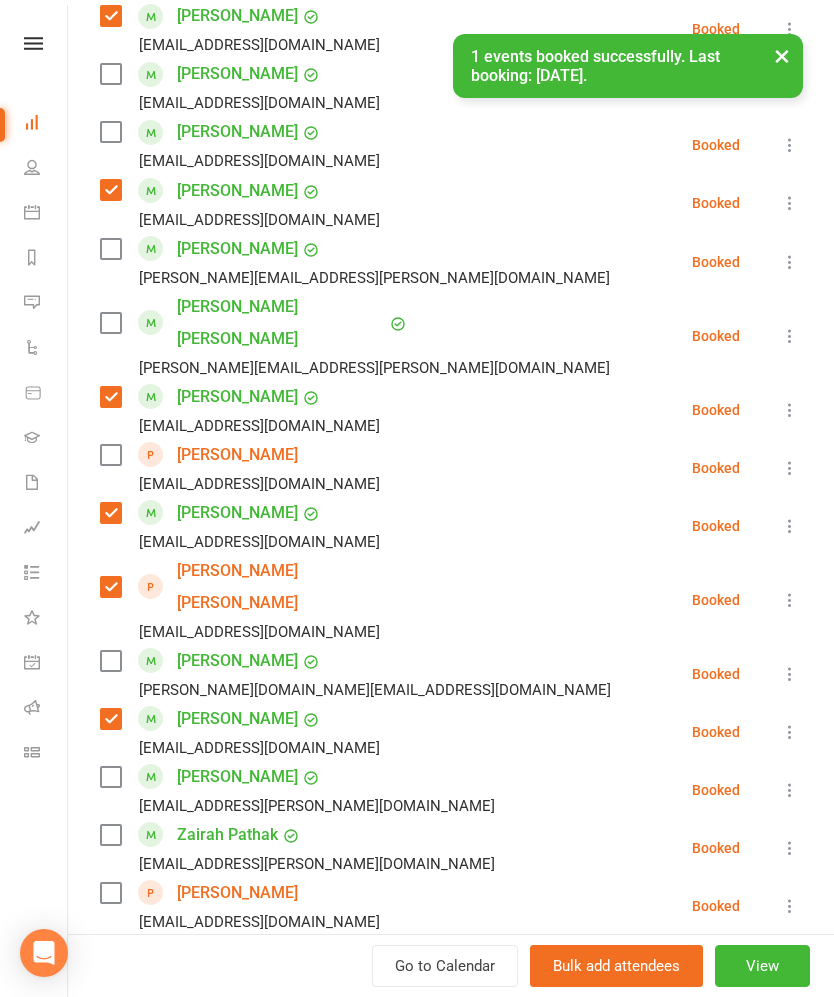 scroll, scrollTop: 1162, scrollLeft: 0, axis: vertical 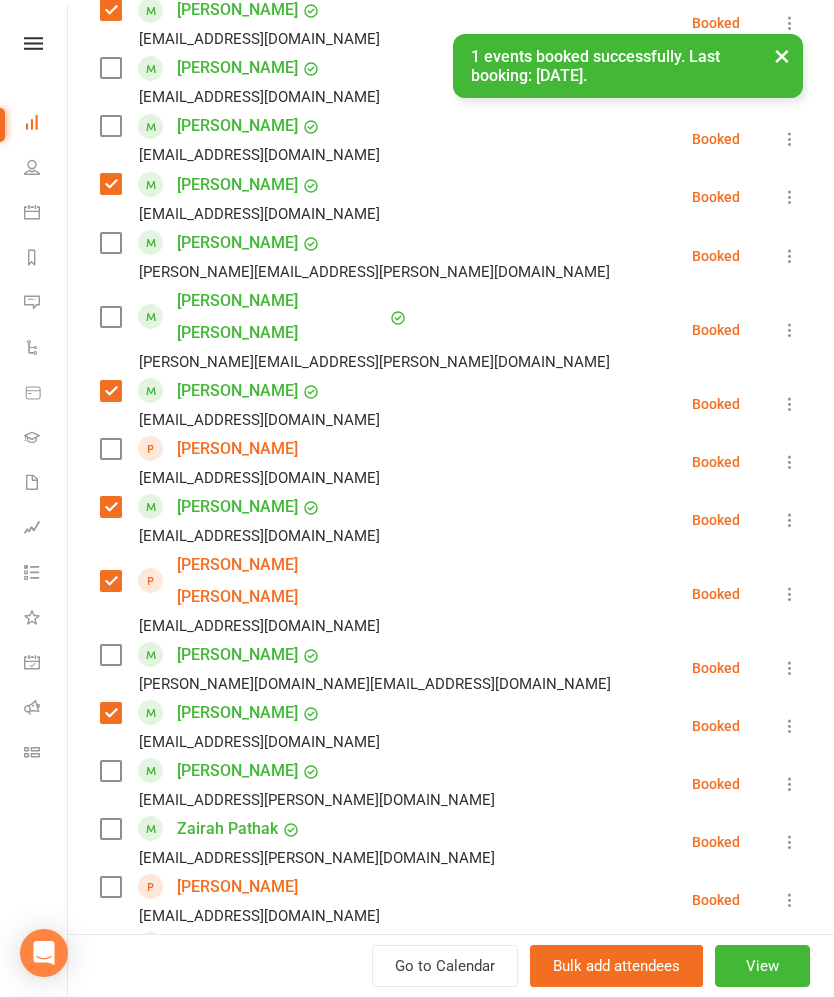 click at bounding box center (110, 655) 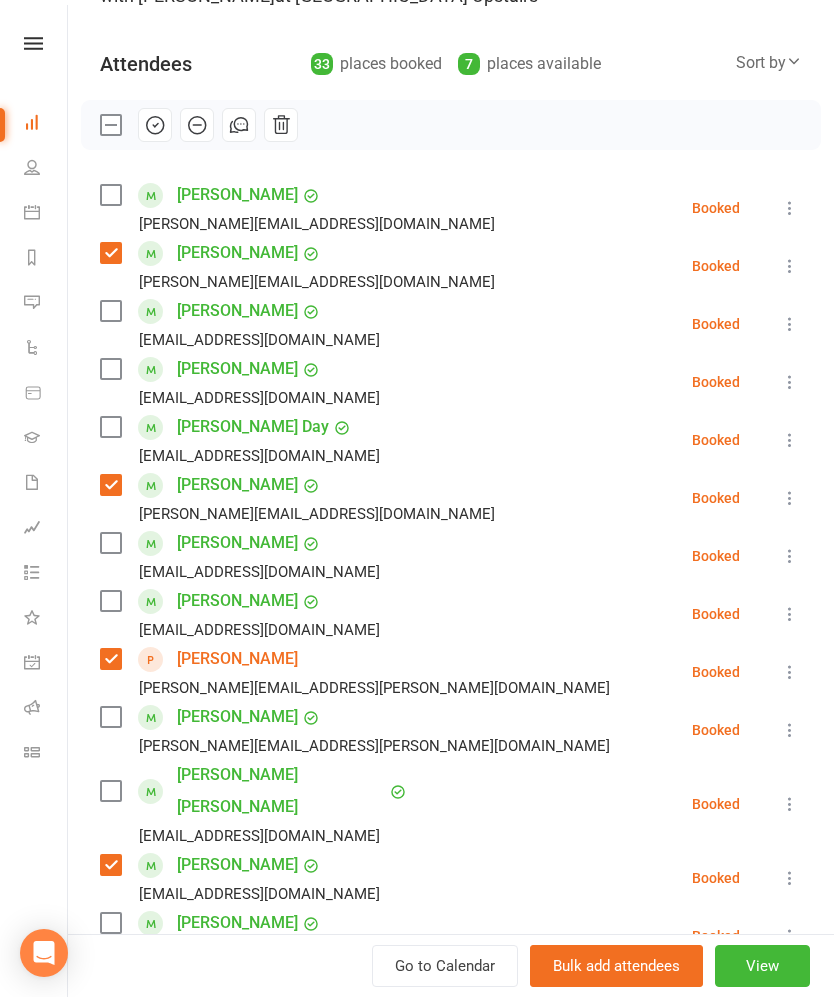 scroll, scrollTop: 179, scrollLeft: 0, axis: vertical 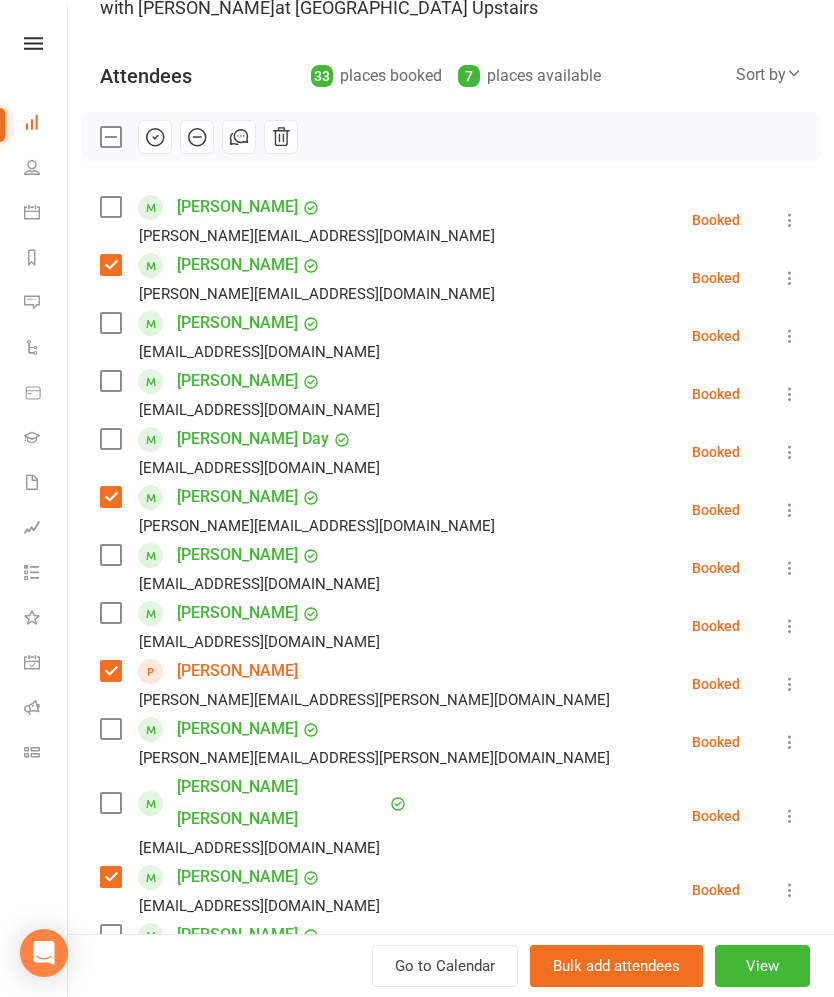 click at bounding box center (110, 555) 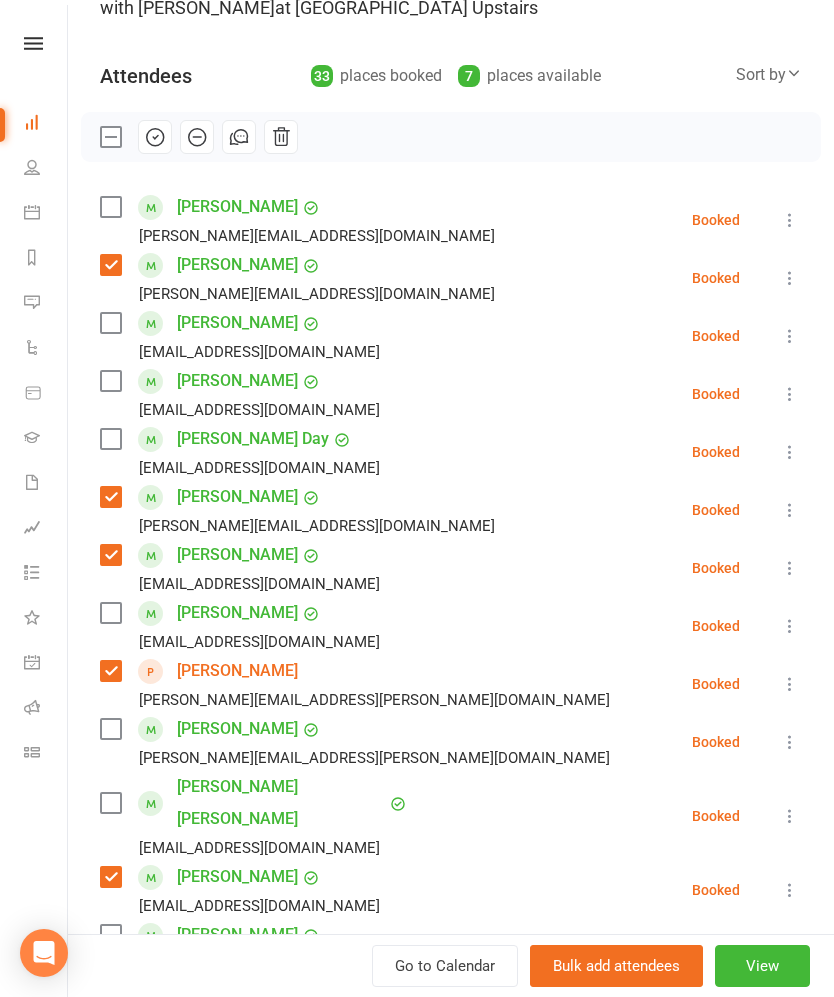 click at bounding box center (110, 613) 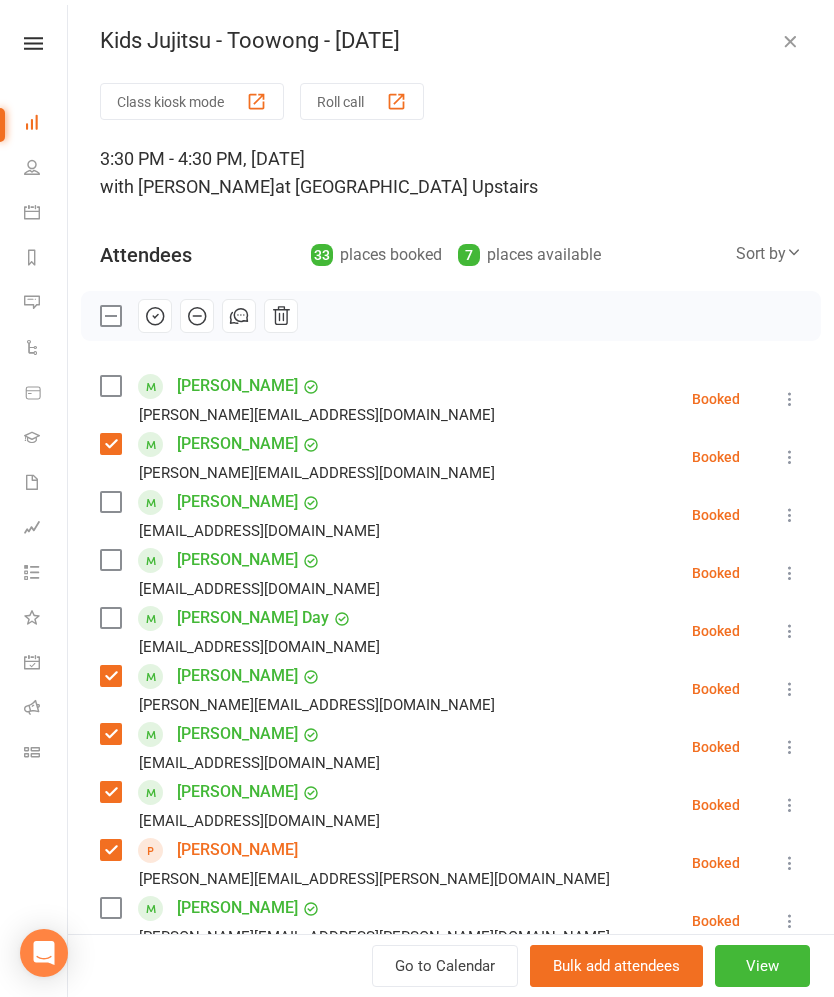 scroll, scrollTop: 0, scrollLeft: 0, axis: both 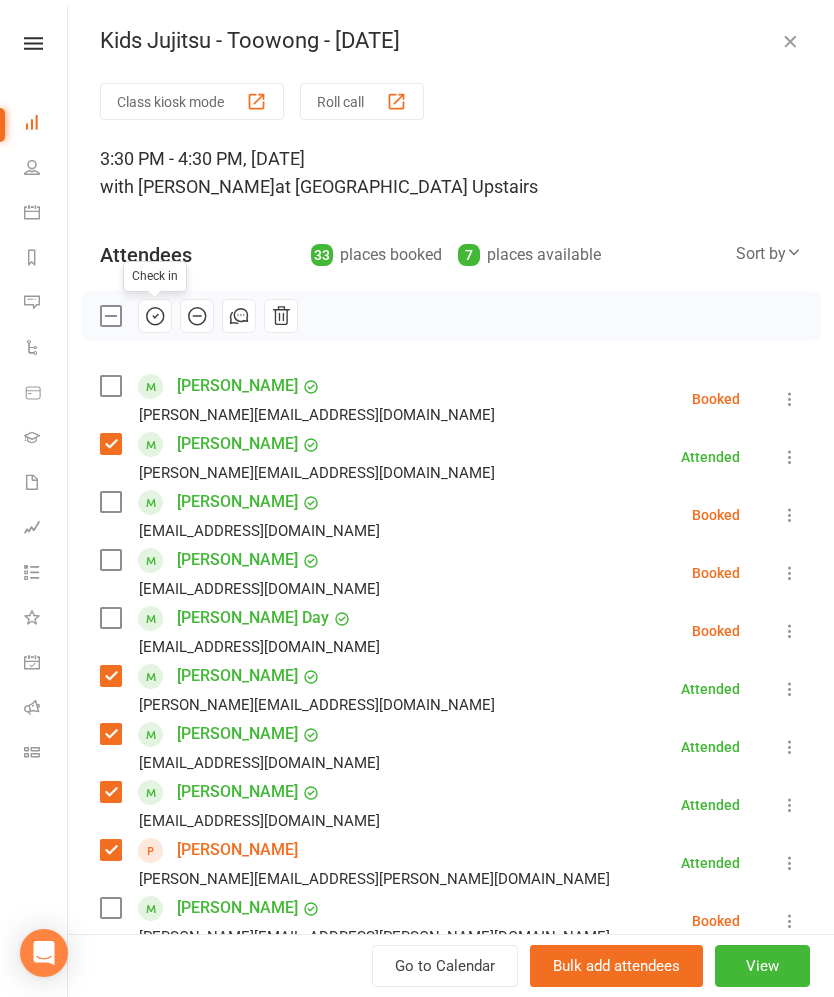 click at bounding box center (110, 502) 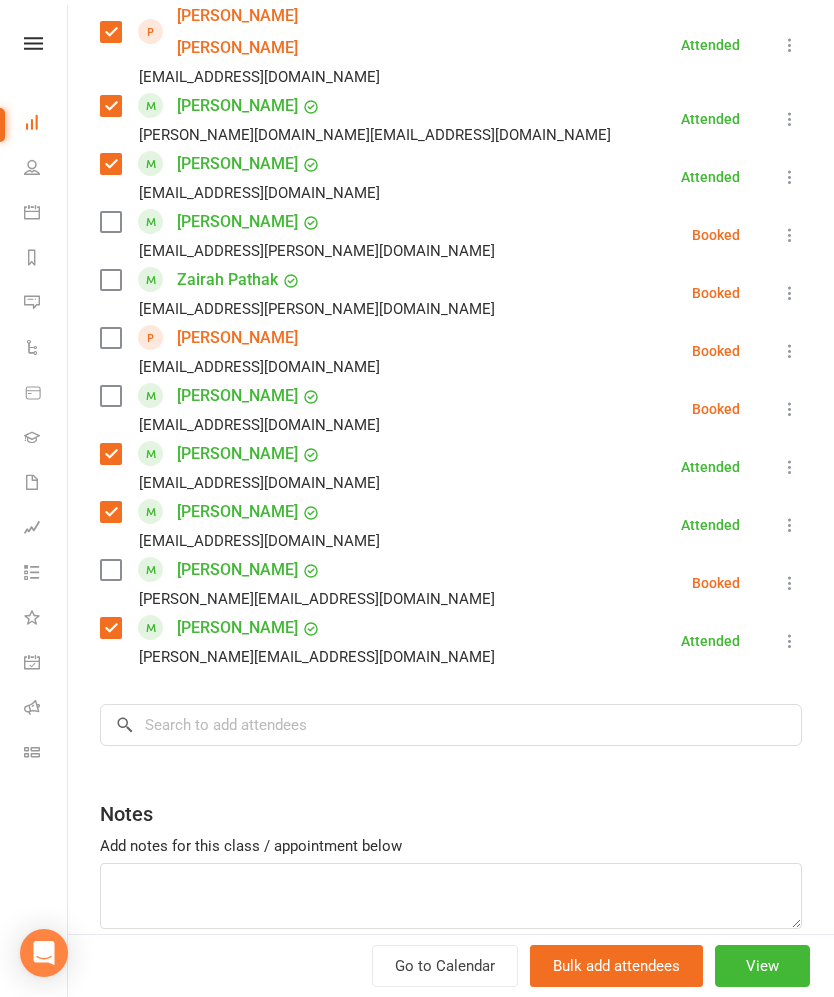 scroll, scrollTop: 1710, scrollLeft: 0, axis: vertical 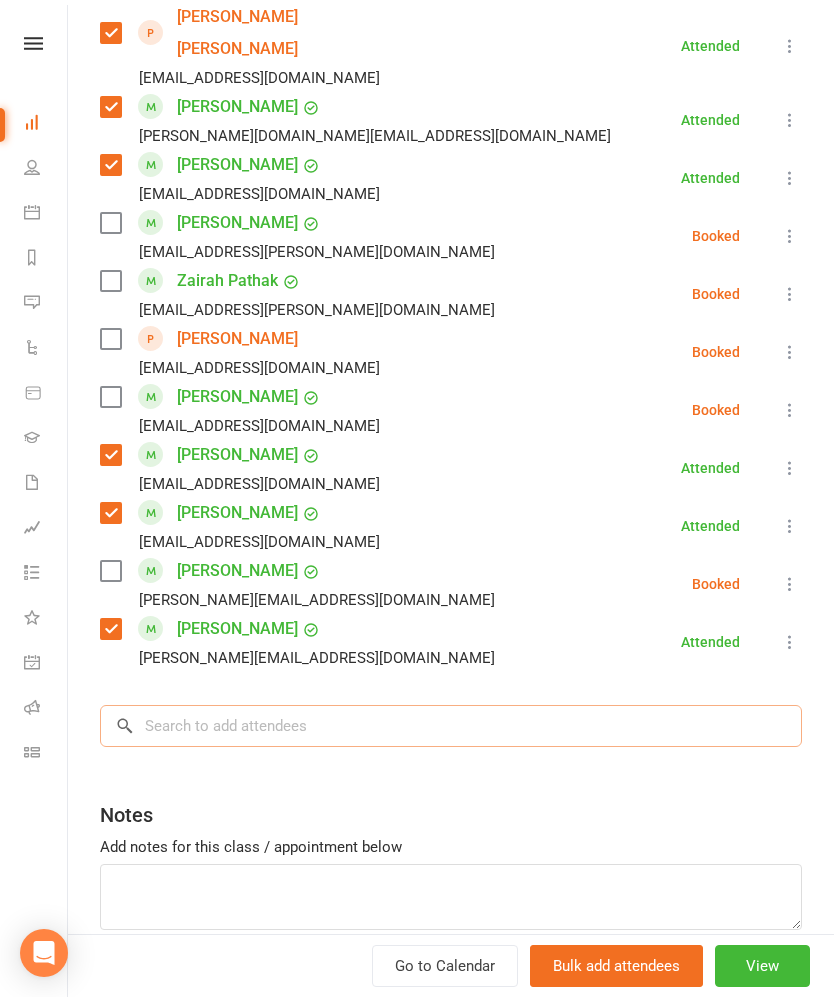click at bounding box center (451, 726) 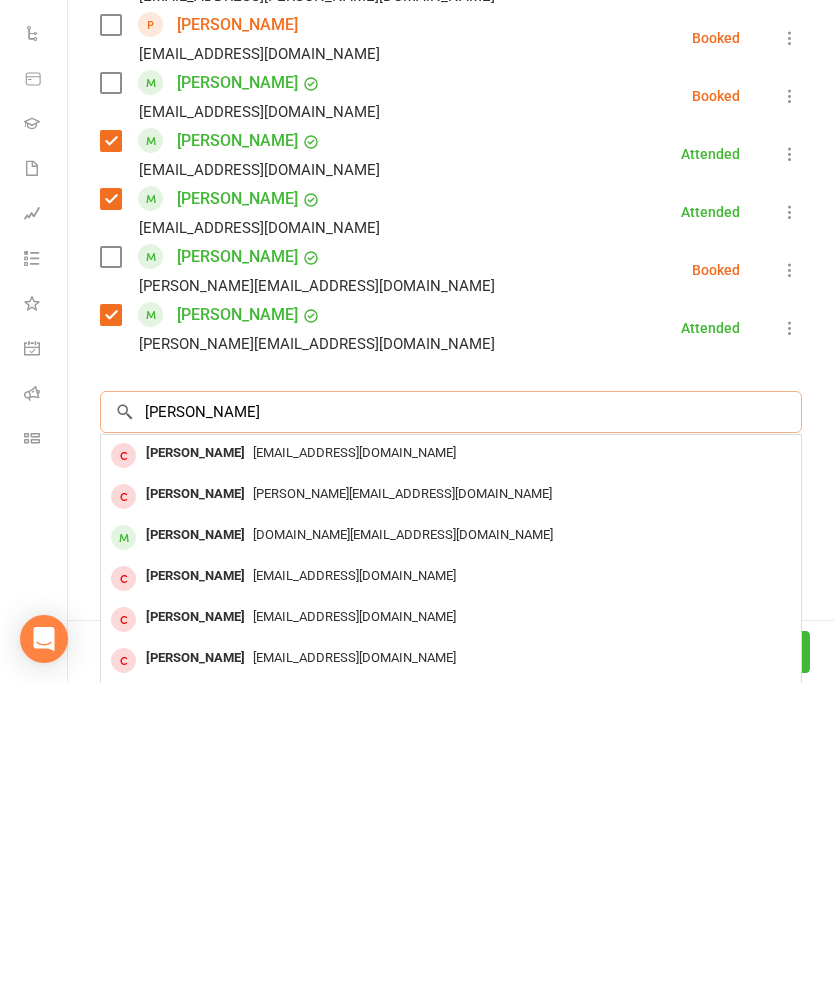 type on "[PERSON_NAME]" 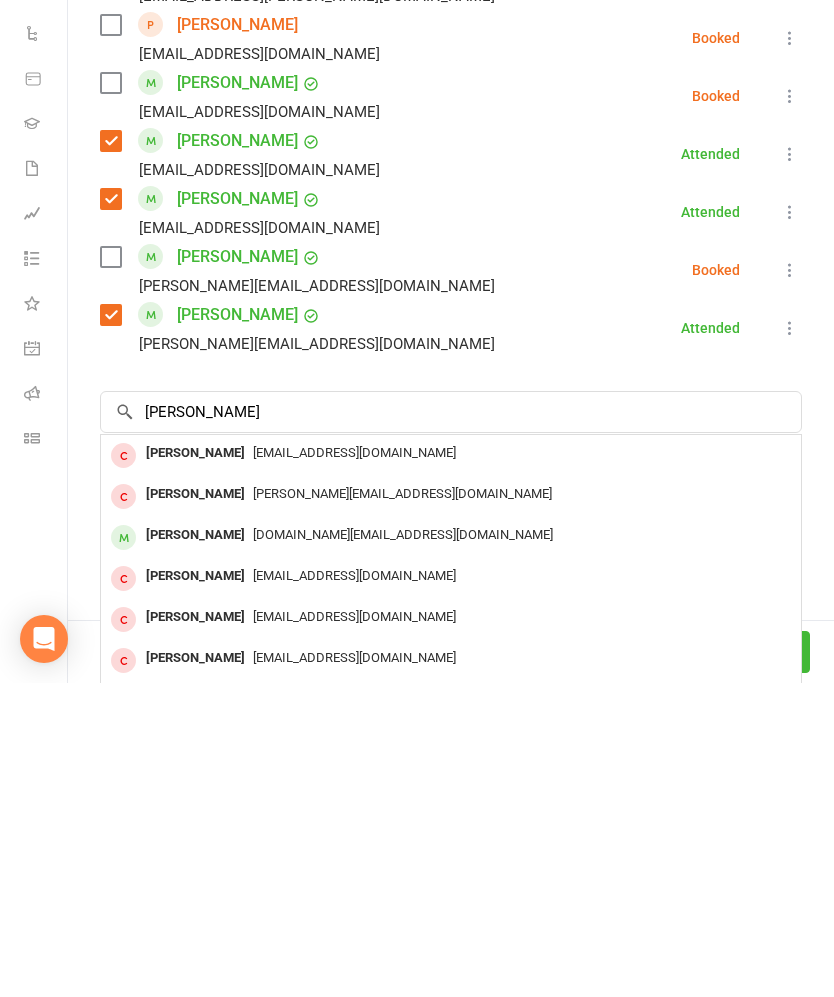 click on "[PERSON_NAME]" at bounding box center [195, 808] 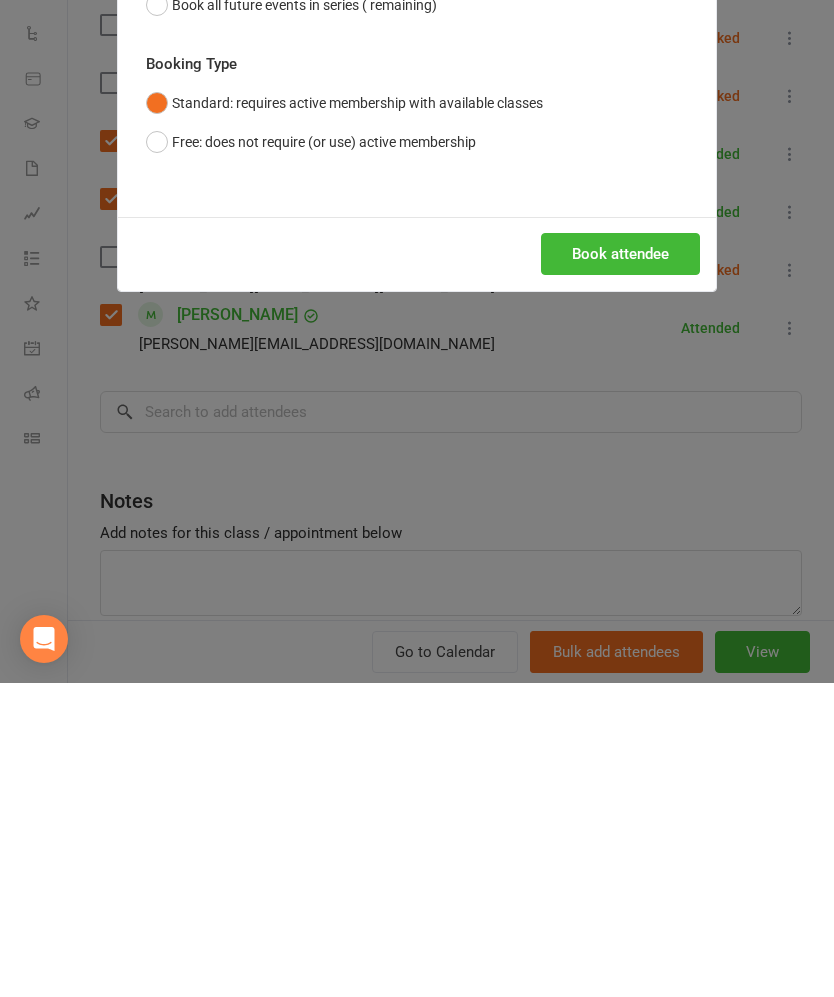 scroll, scrollTop: 988, scrollLeft: 0, axis: vertical 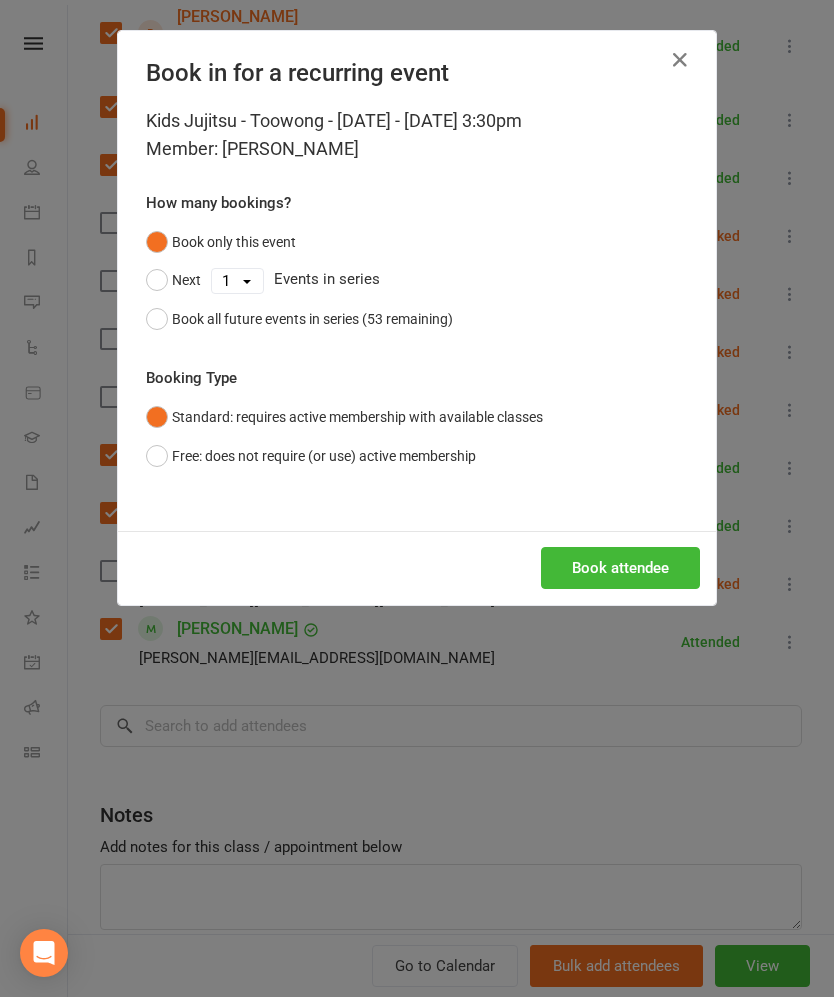 click on "Book attendee" at bounding box center [620, 568] 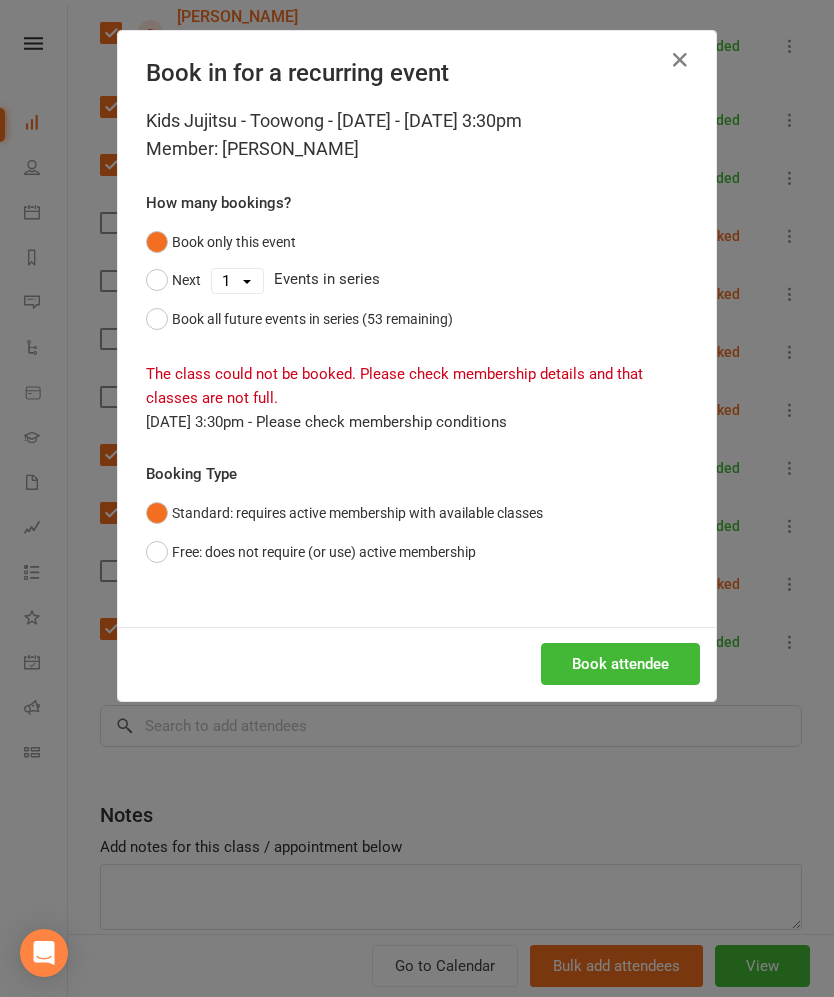 click on "Free: does not require (or use) active membership" at bounding box center [311, 552] 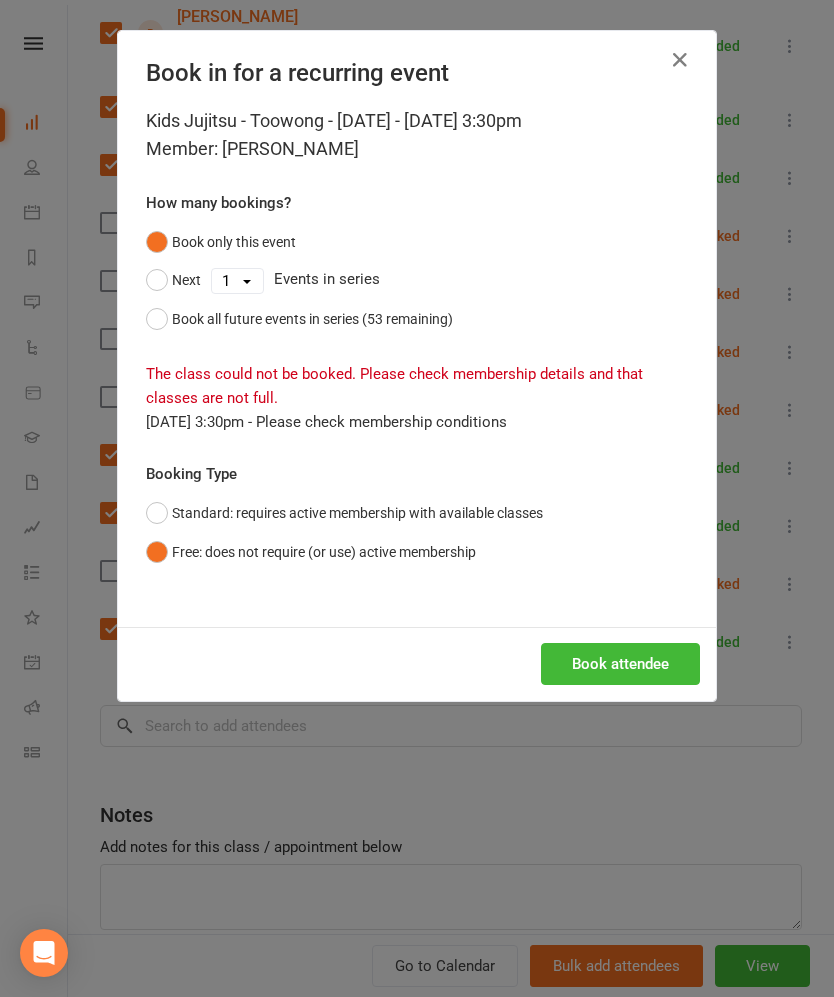 click on "Book attendee" at bounding box center [417, 664] 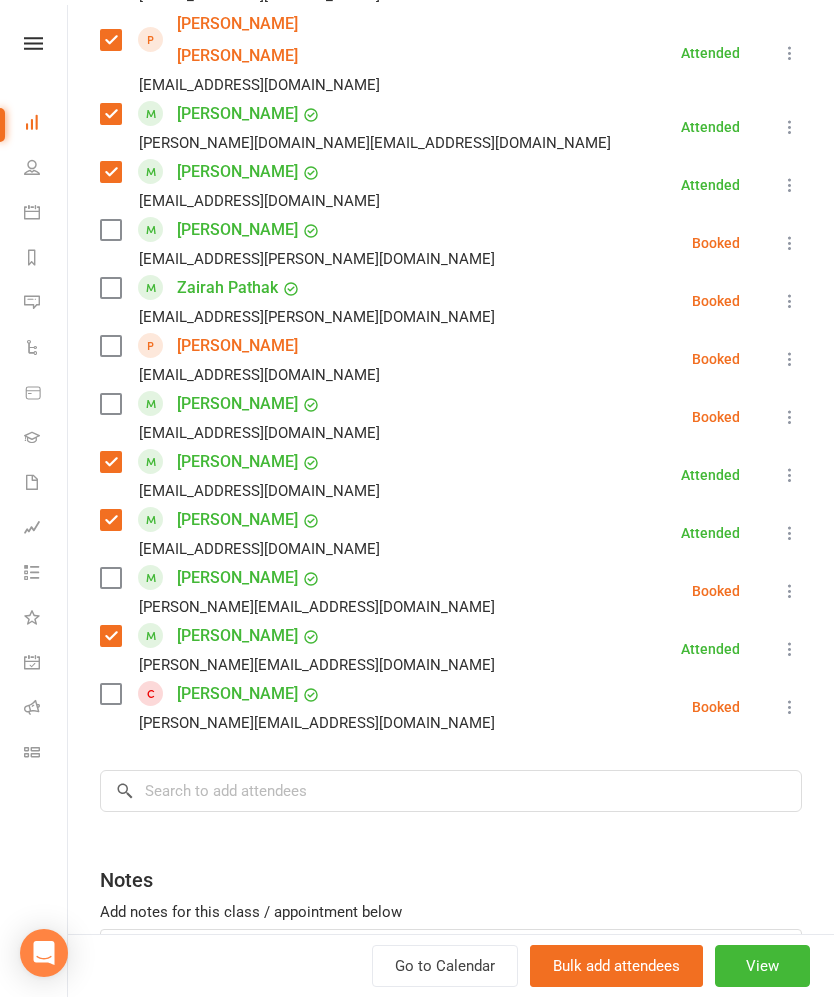 scroll, scrollTop: 1670, scrollLeft: 0, axis: vertical 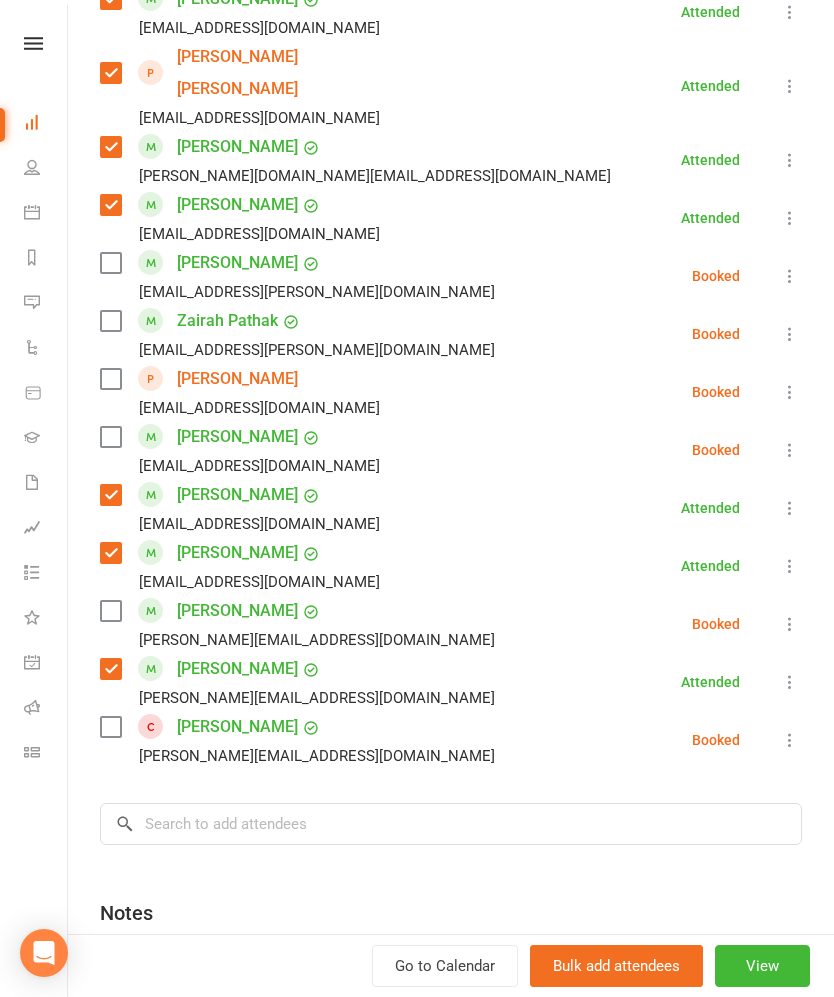 click at bounding box center [110, 611] 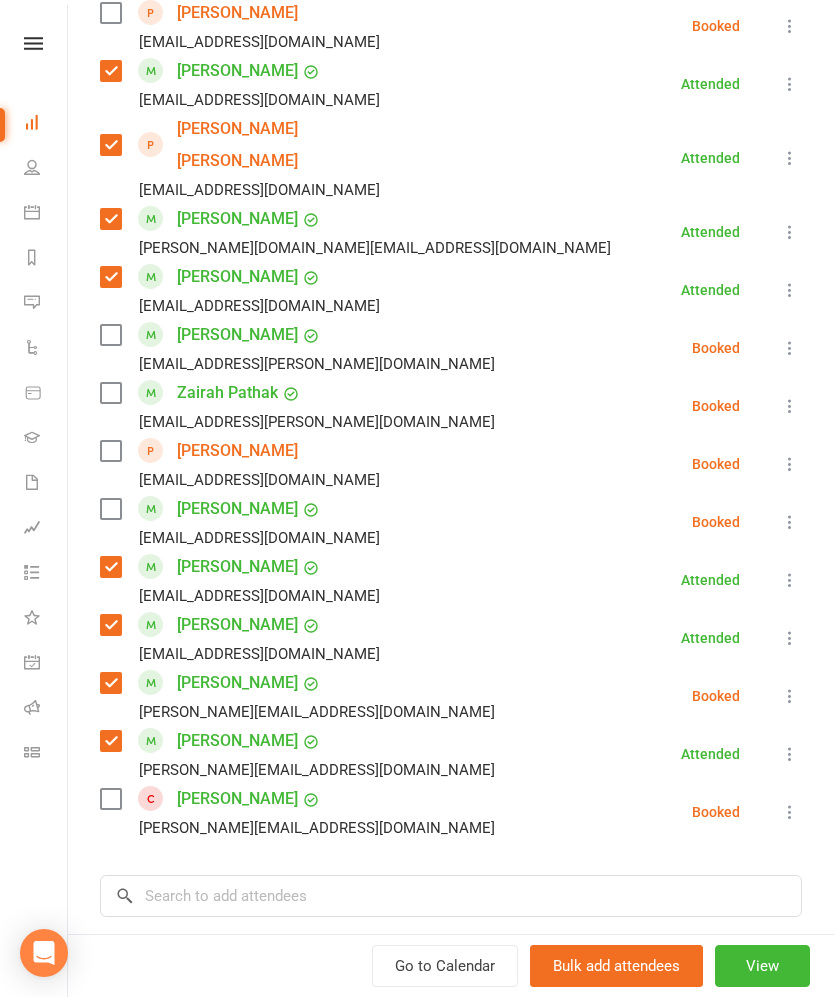 scroll, scrollTop: 1598, scrollLeft: 0, axis: vertical 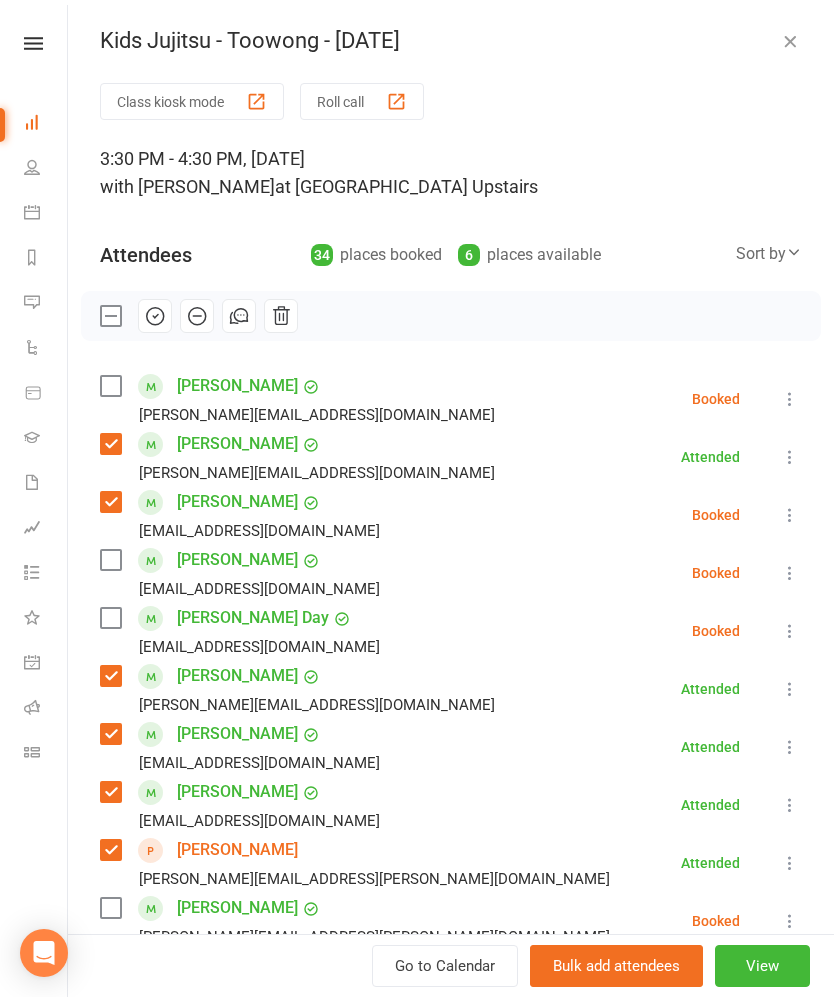 click 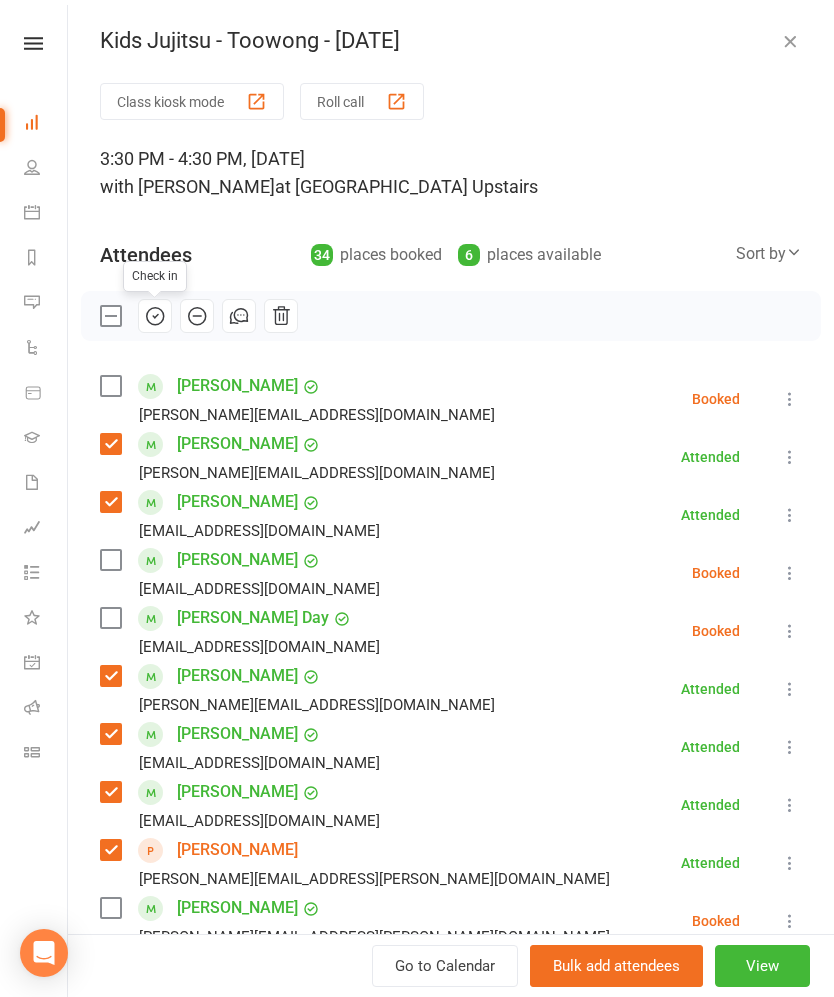 click at bounding box center (110, 560) 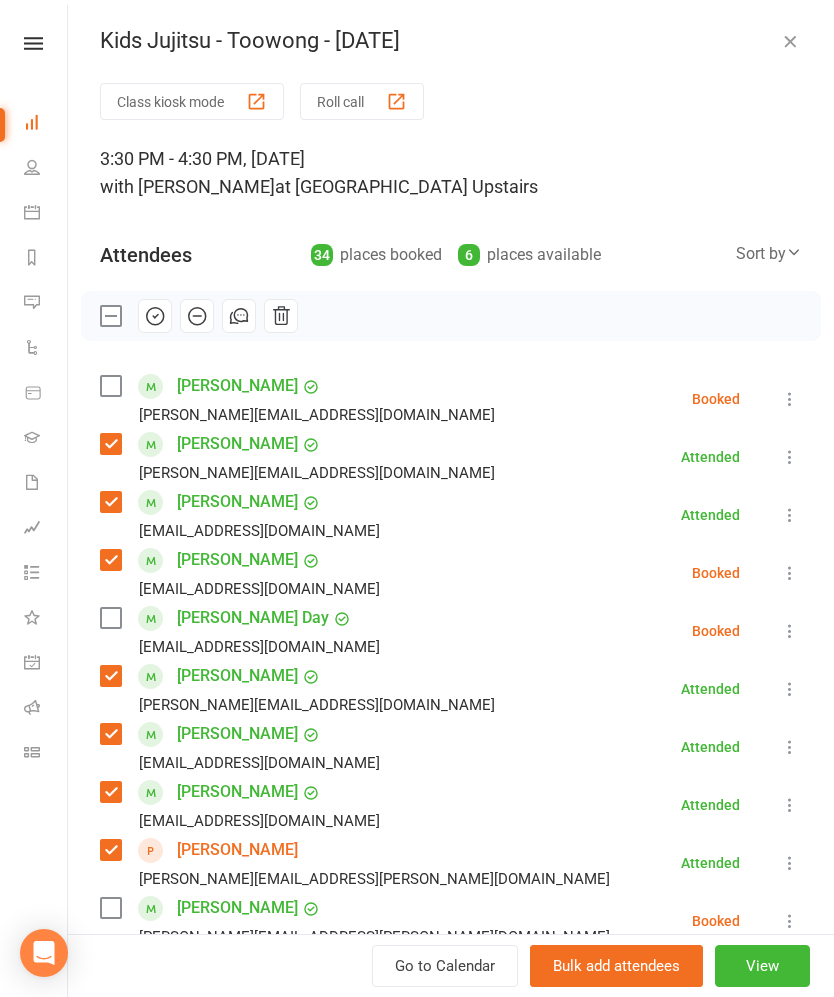 click 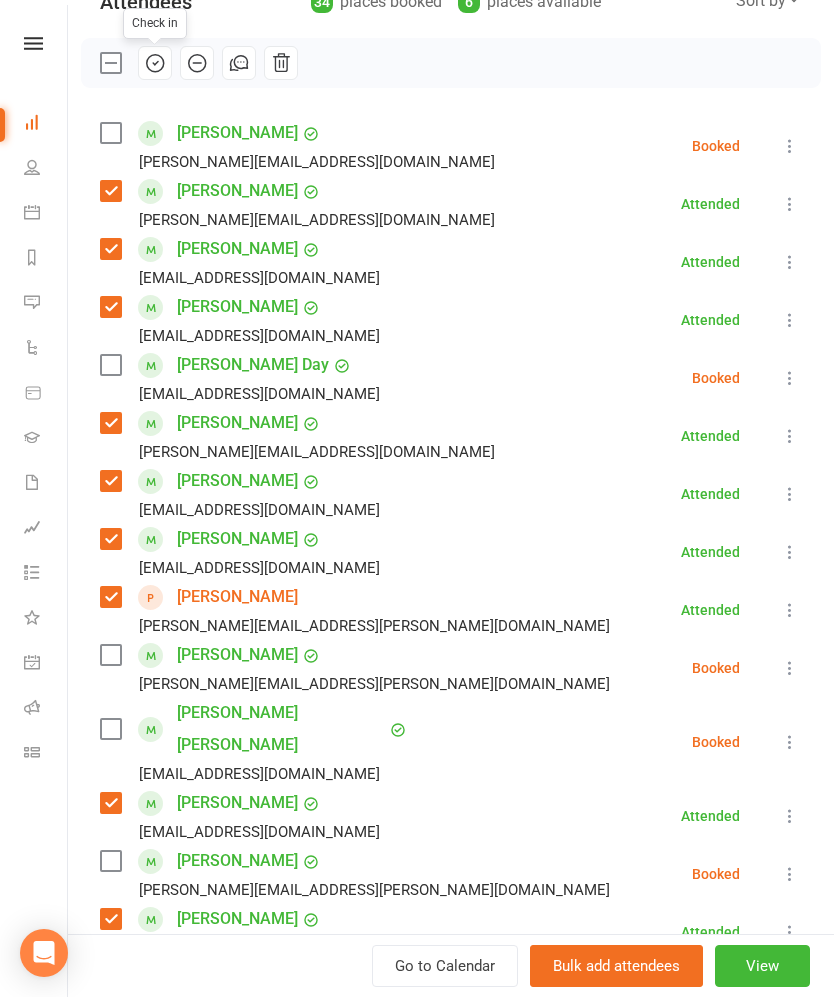 scroll, scrollTop: 254, scrollLeft: 0, axis: vertical 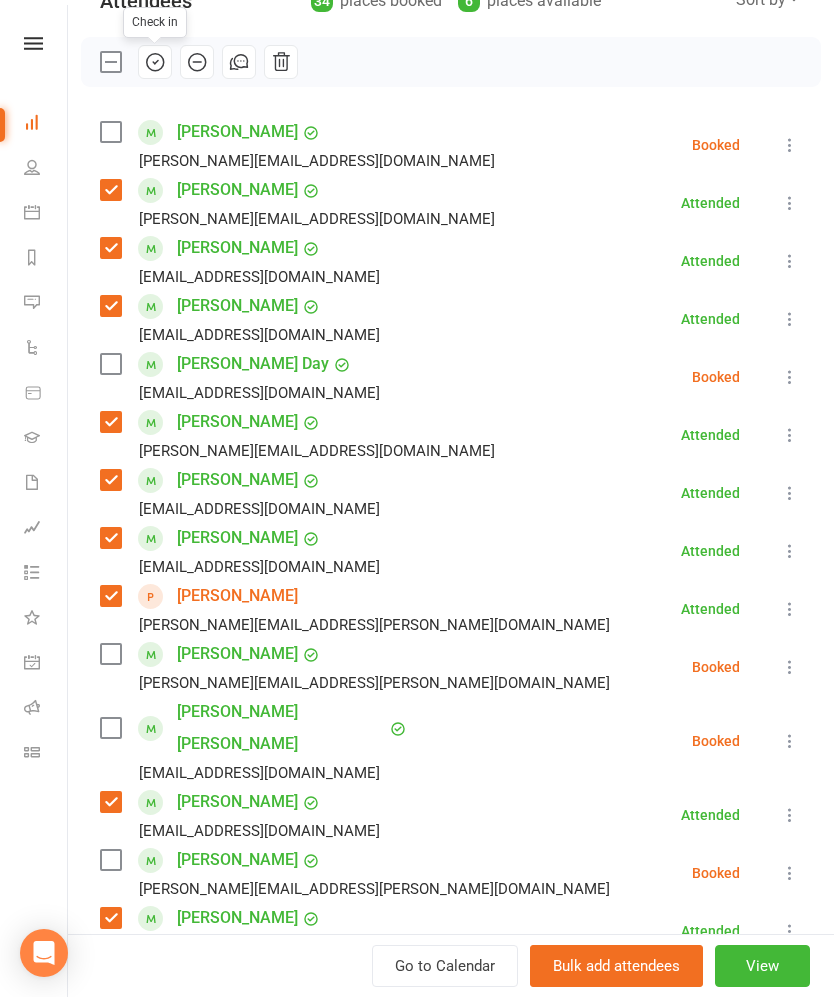 click at bounding box center (110, 596) 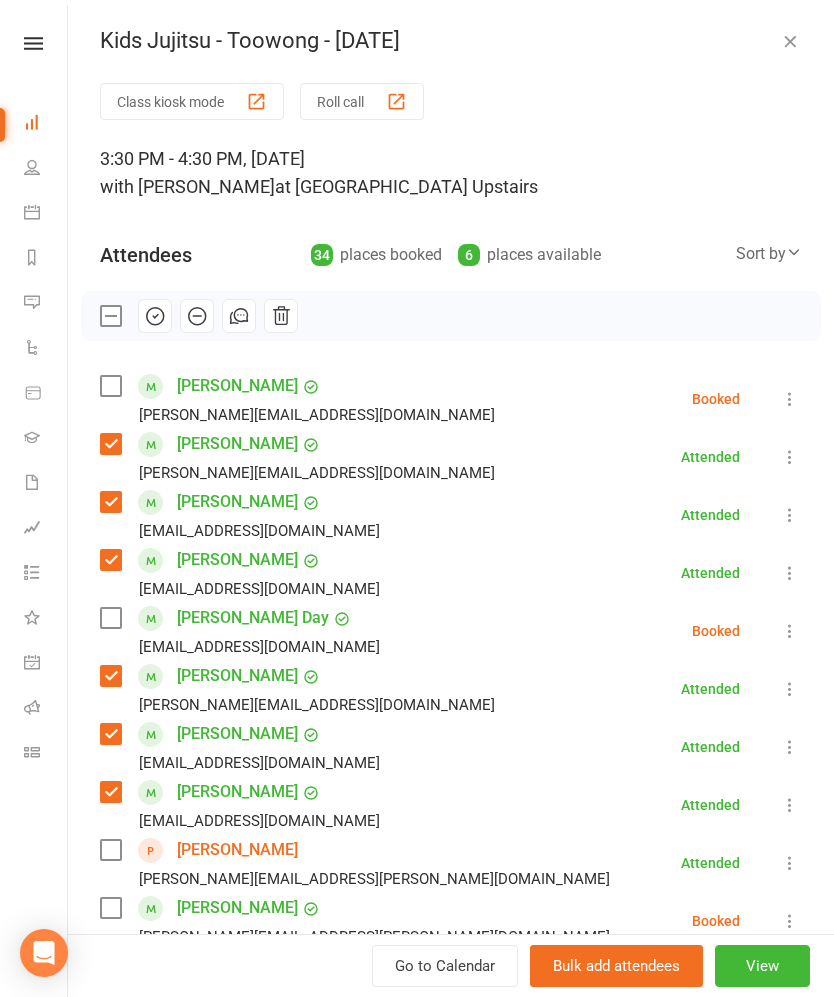 scroll, scrollTop: 0, scrollLeft: 0, axis: both 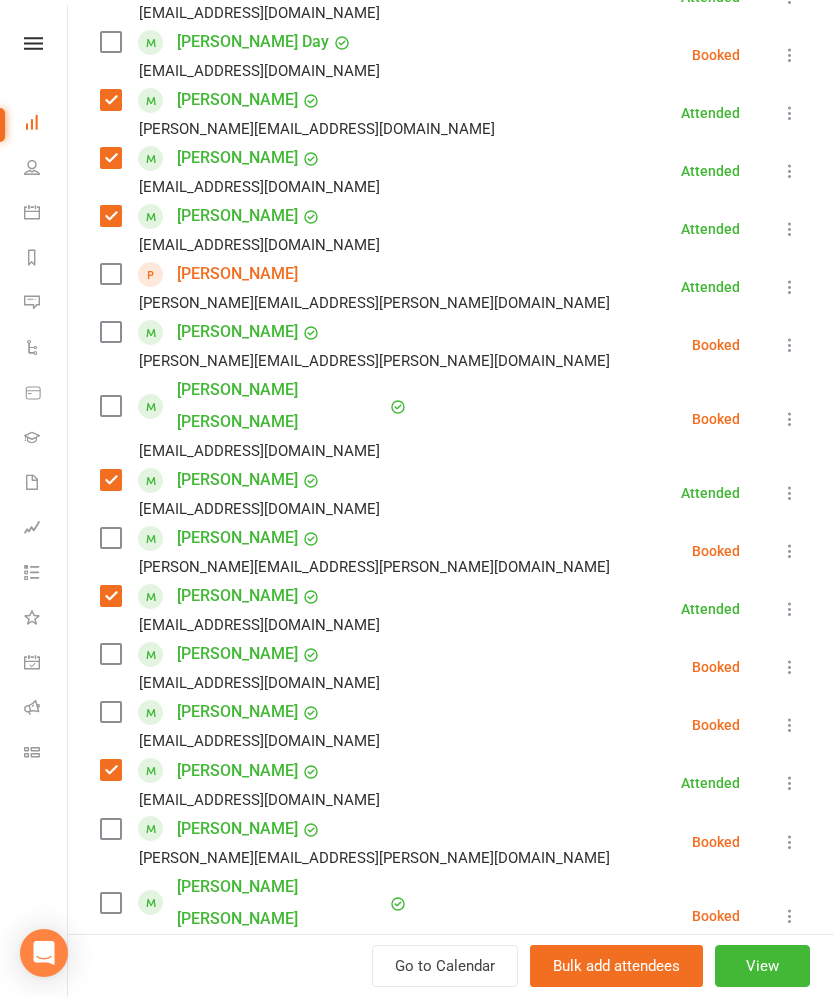 click at bounding box center (110, 332) 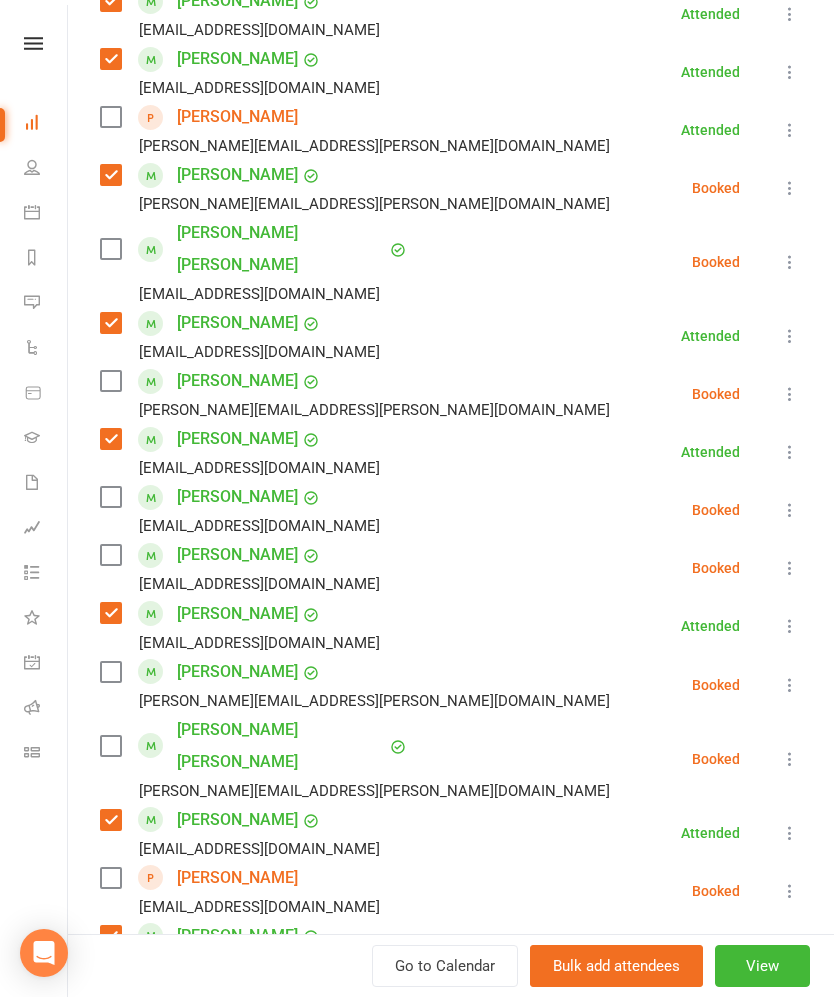 scroll, scrollTop: 732, scrollLeft: 0, axis: vertical 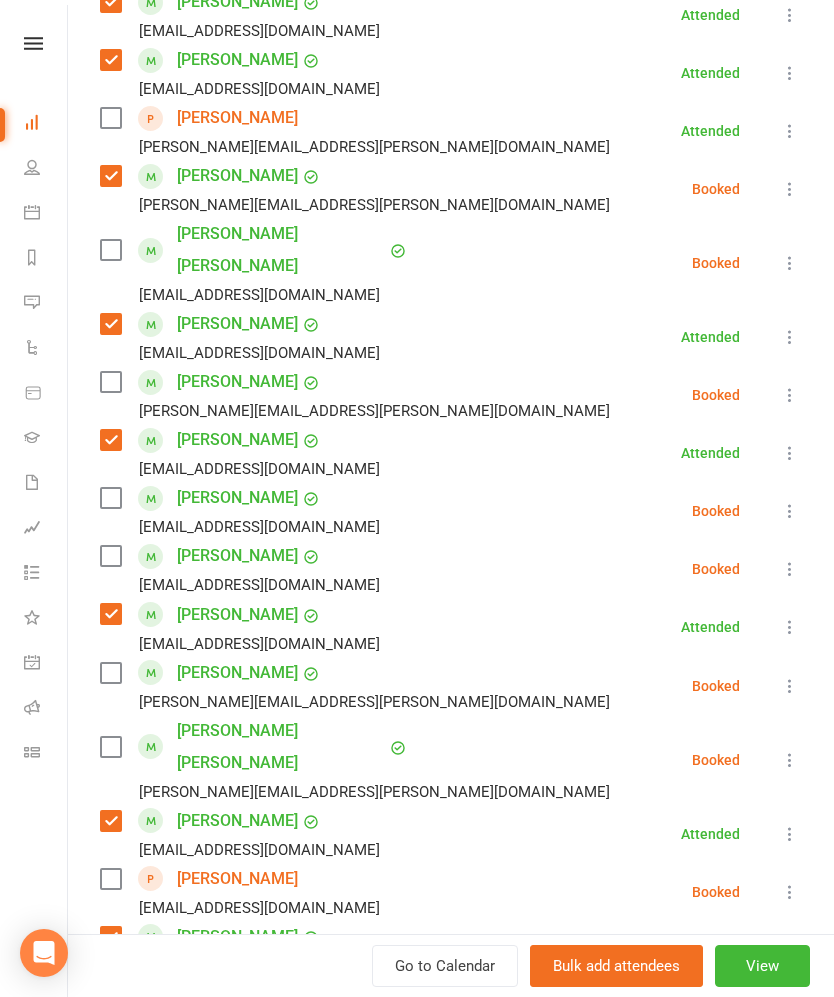 click at bounding box center (110, 747) 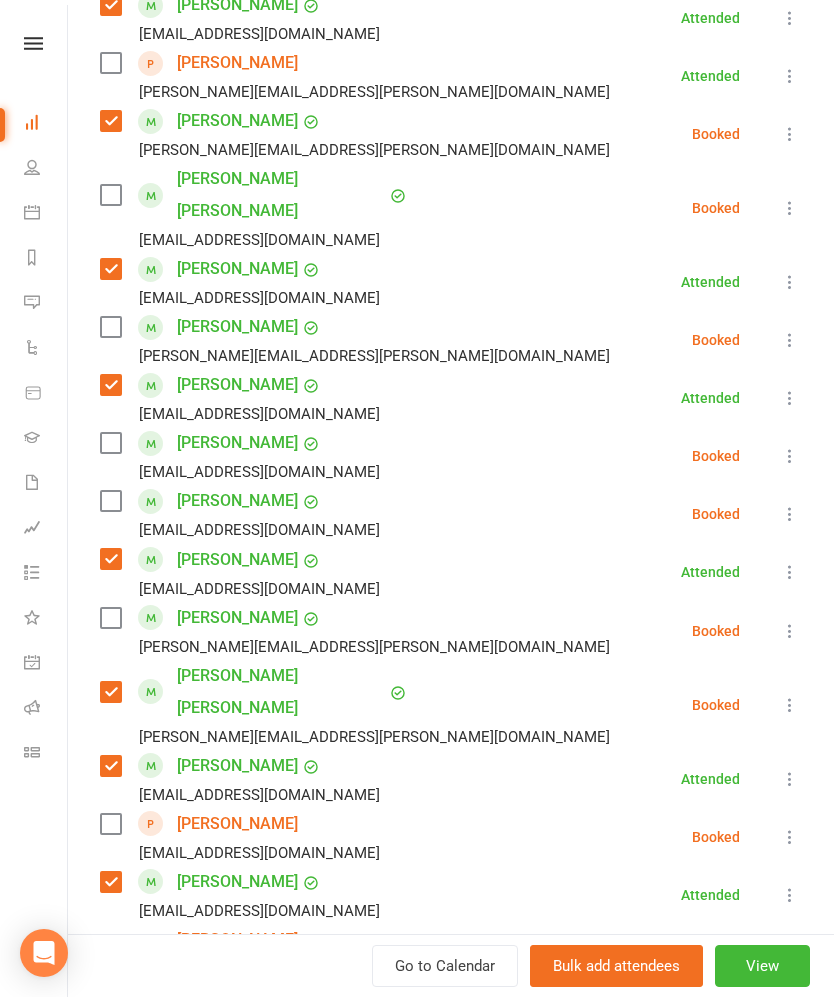scroll, scrollTop: 784, scrollLeft: 0, axis: vertical 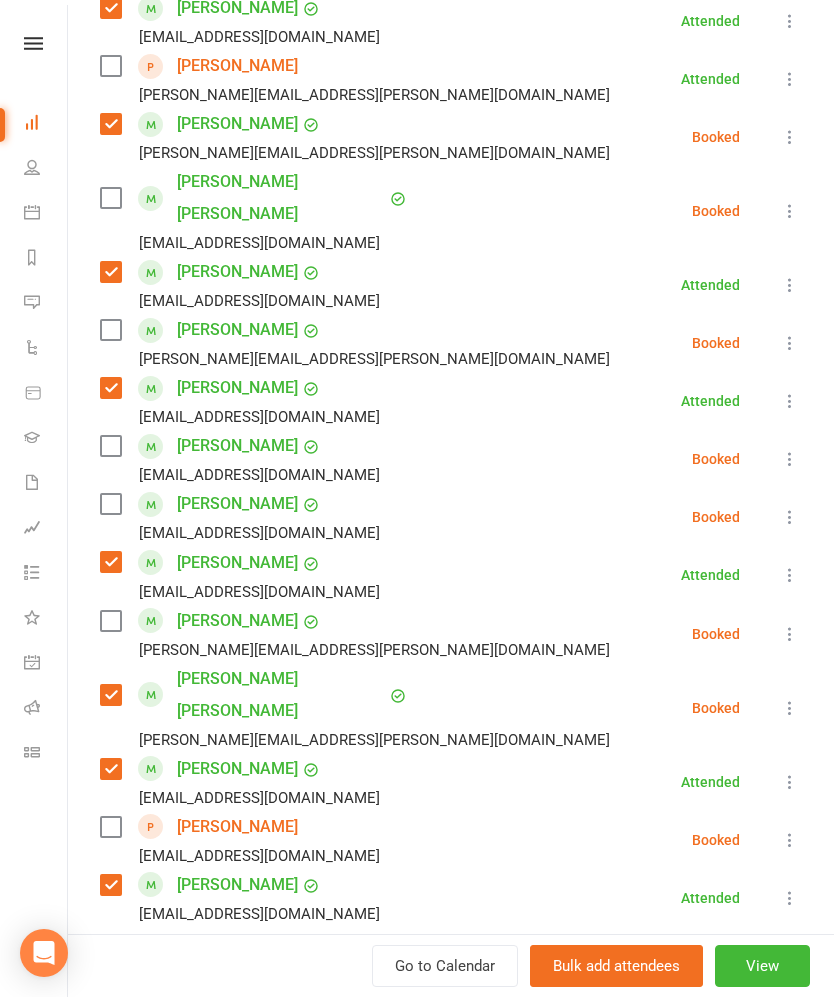 click at bounding box center (110, 695) 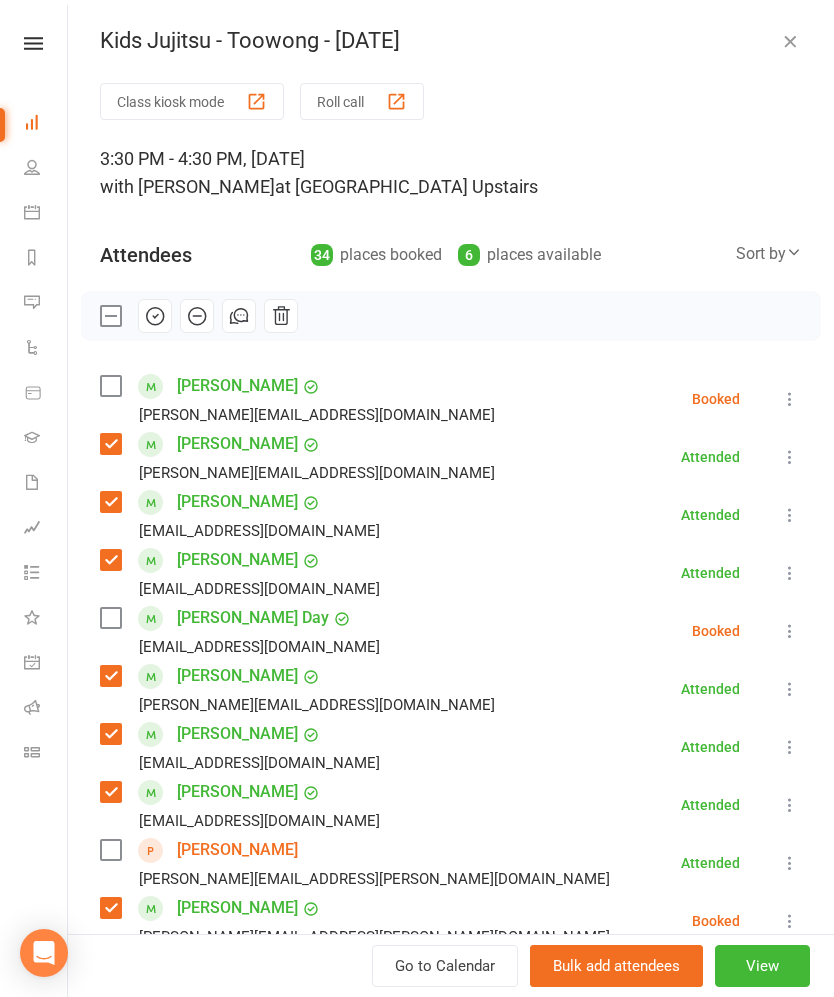 scroll, scrollTop: 0, scrollLeft: 0, axis: both 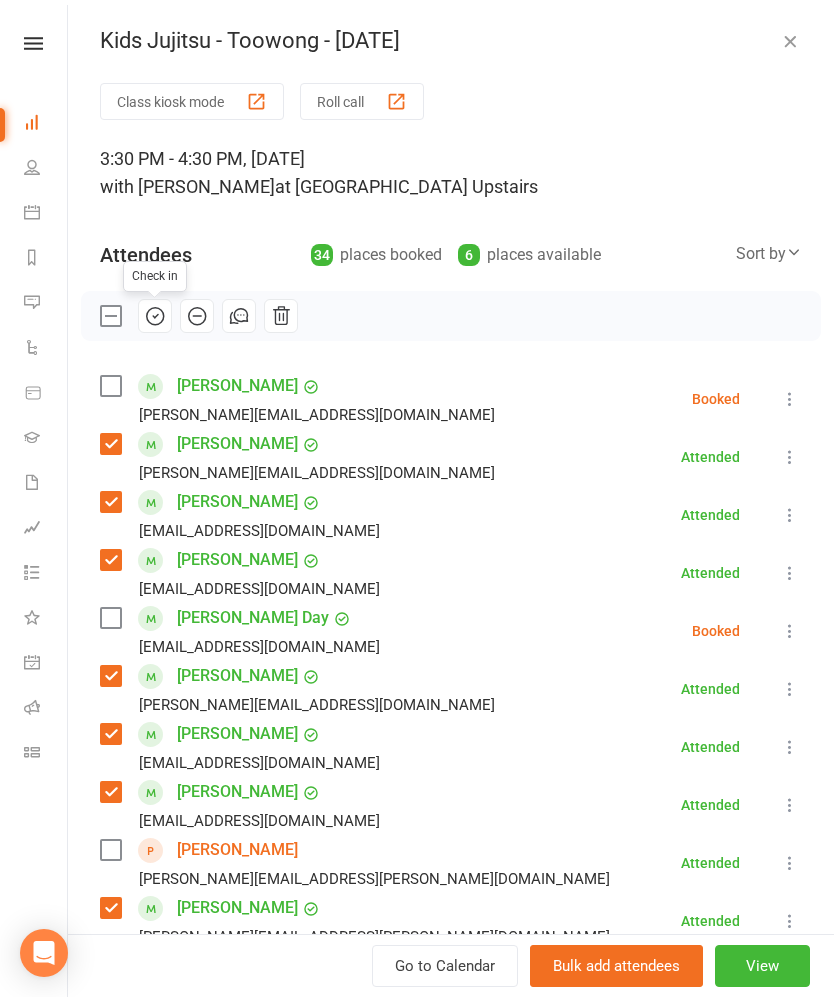 click on "[PERSON_NAME]" at bounding box center (237, 734) 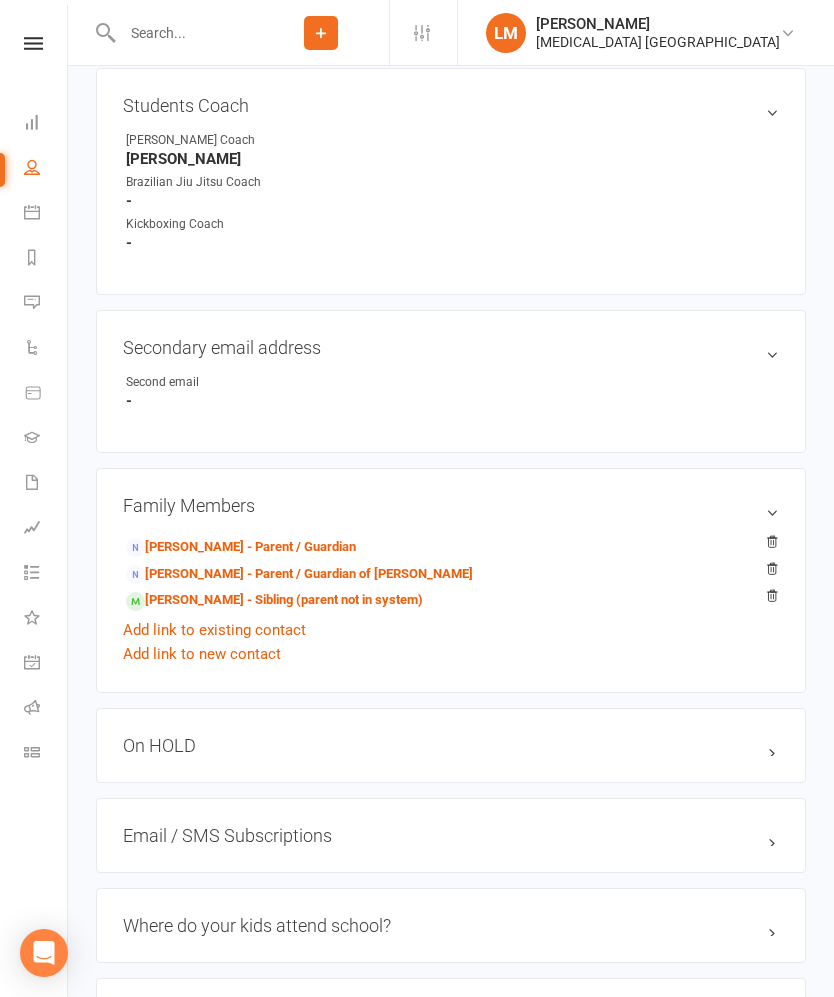 scroll, scrollTop: 0, scrollLeft: 0, axis: both 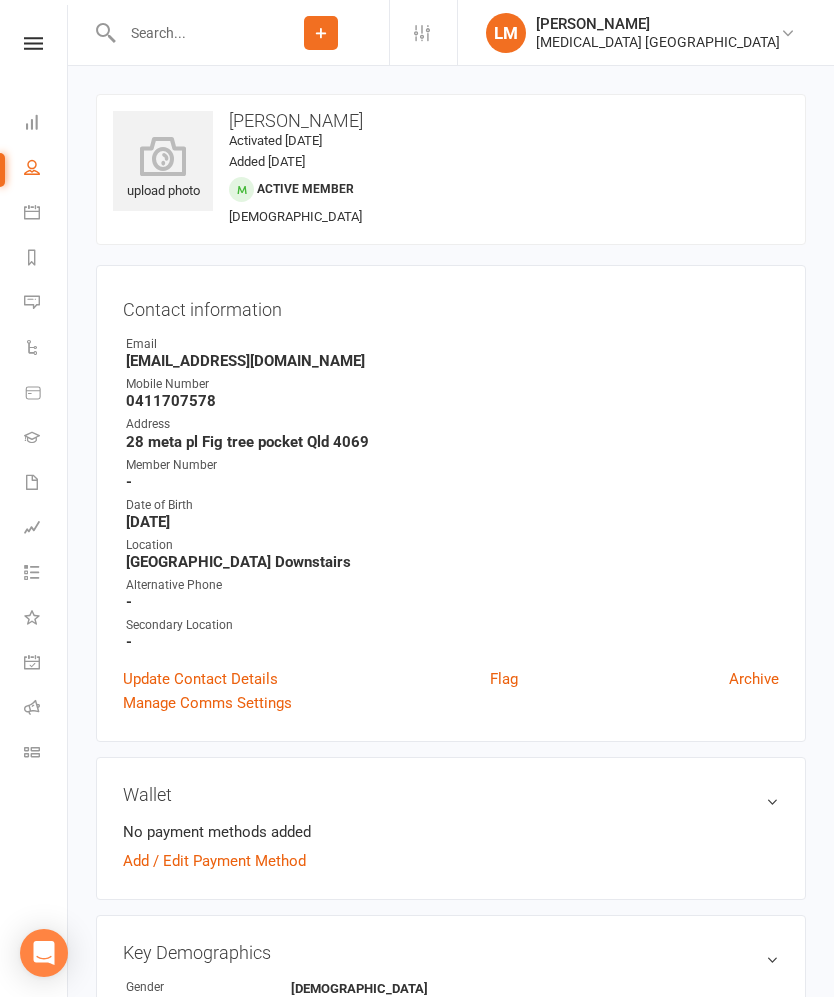 click on "Calendar" at bounding box center (46, 214) 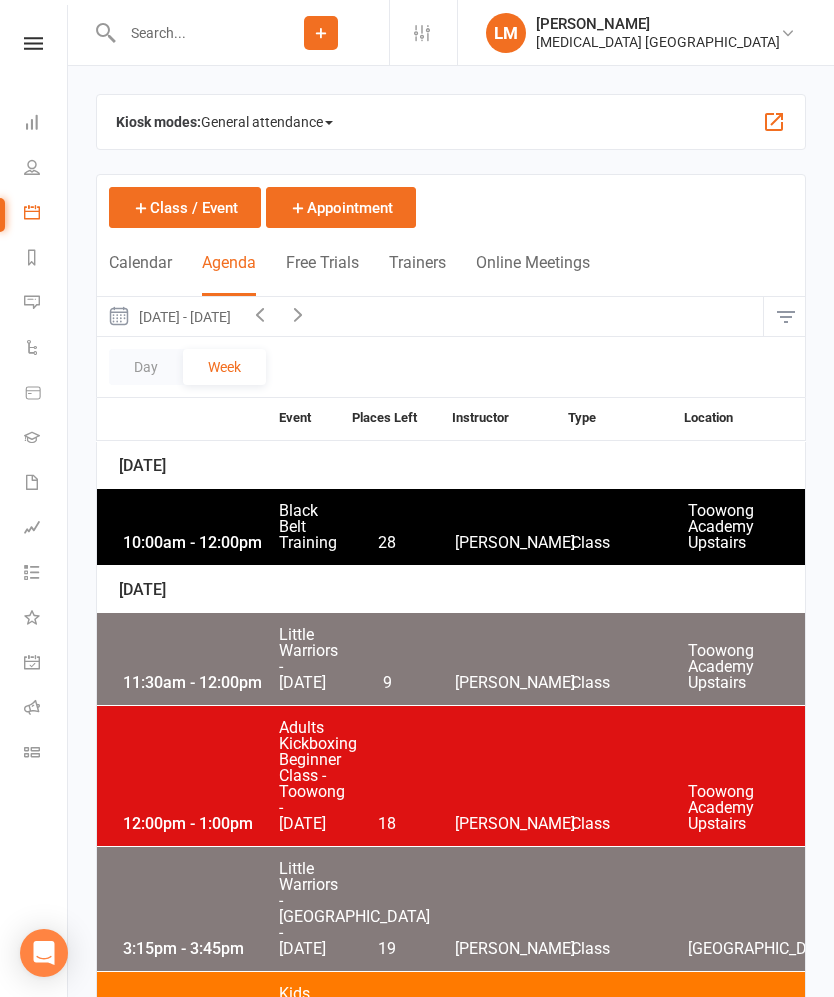 click on "Calendar" at bounding box center [46, 214] 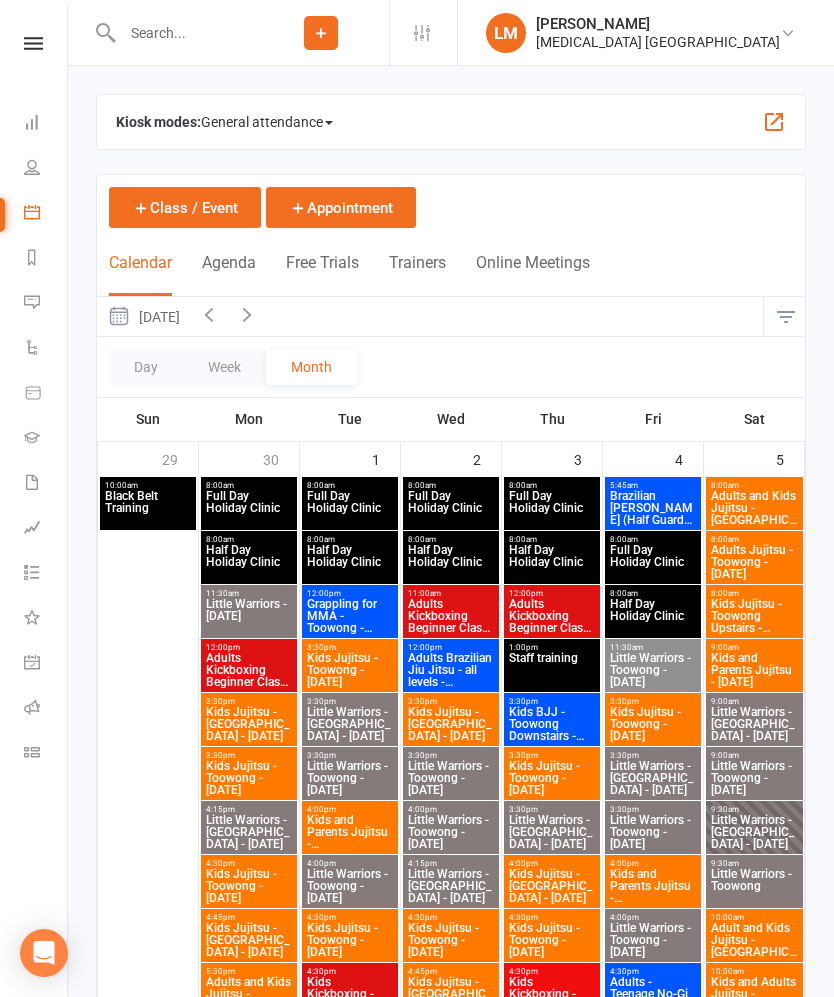 click on "Dashboard" at bounding box center [46, 124] 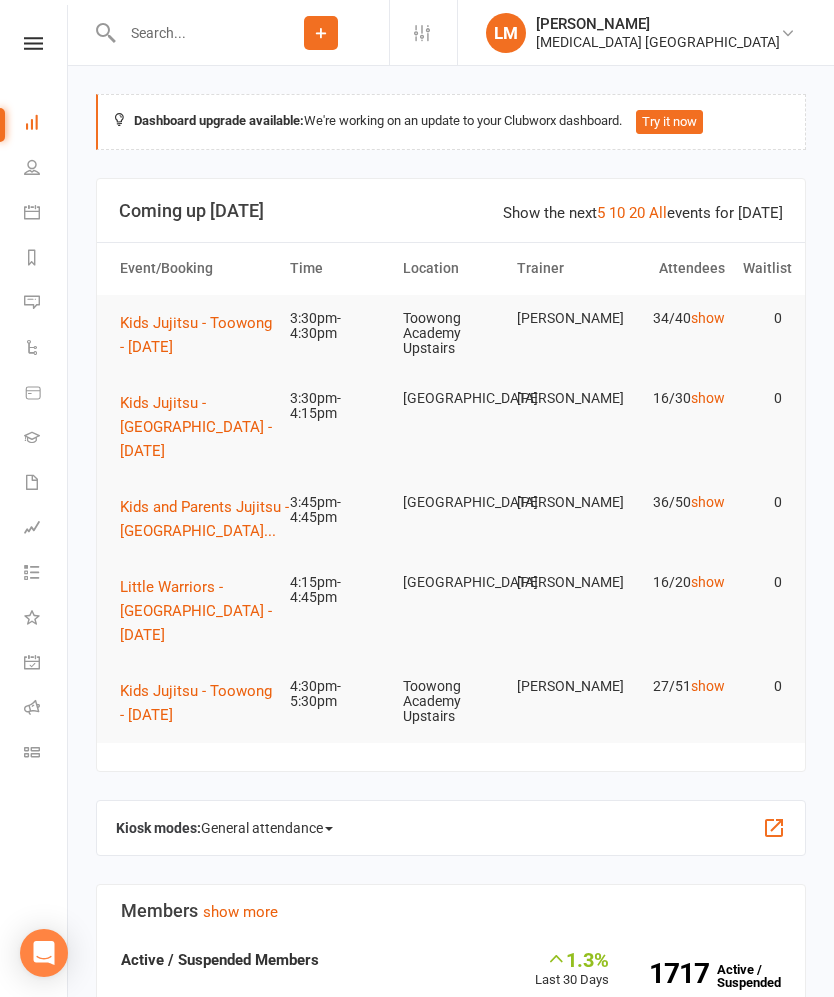 click at bounding box center (32, 212) 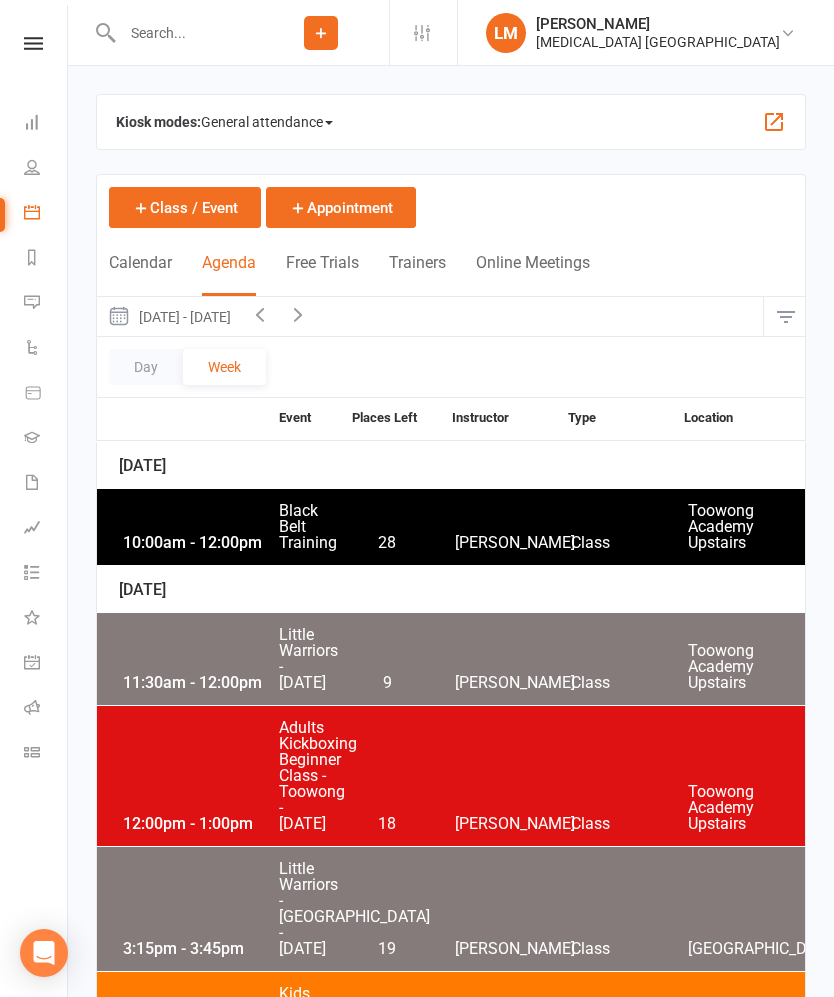 click on "Dashboard" at bounding box center (46, 124) 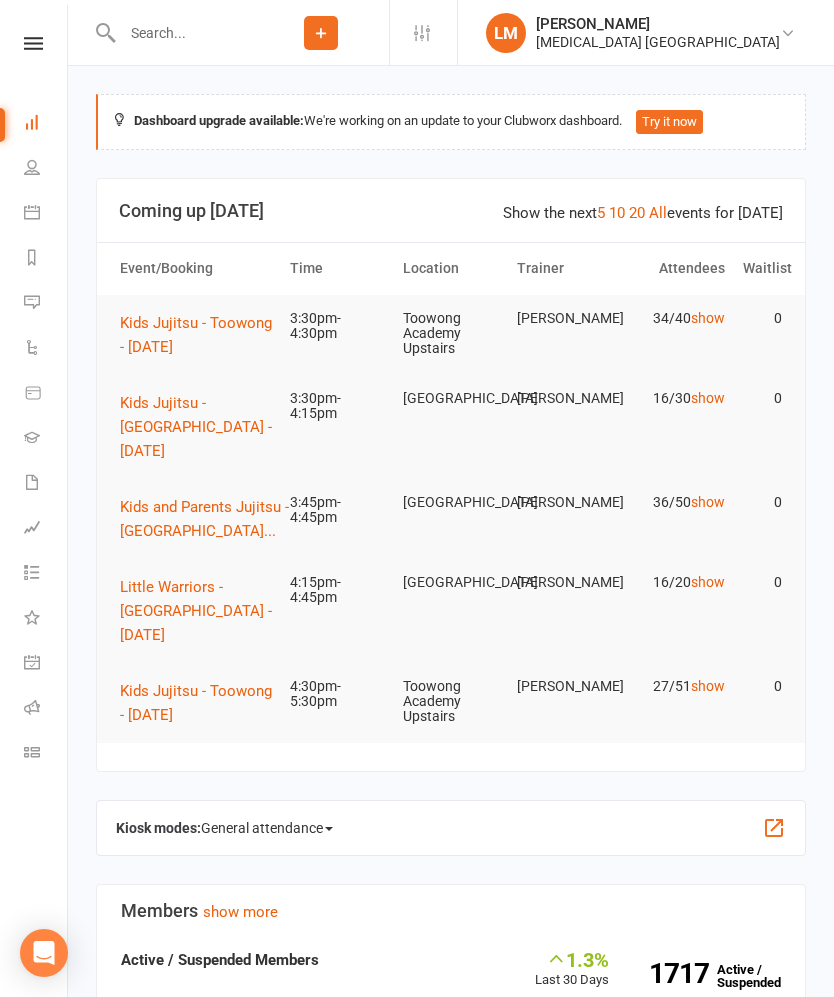 click on "Kids Jujitsu - Toowong - [DATE]" at bounding box center [196, 335] 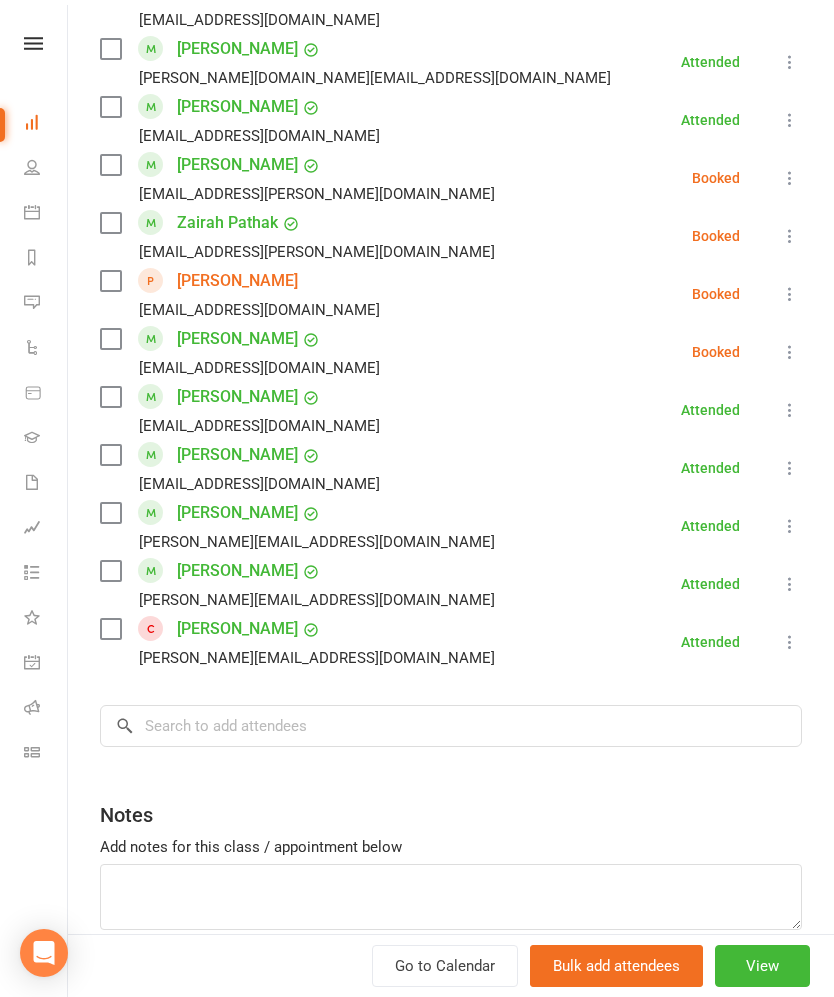 scroll, scrollTop: 1768, scrollLeft: 0, axis: vertical 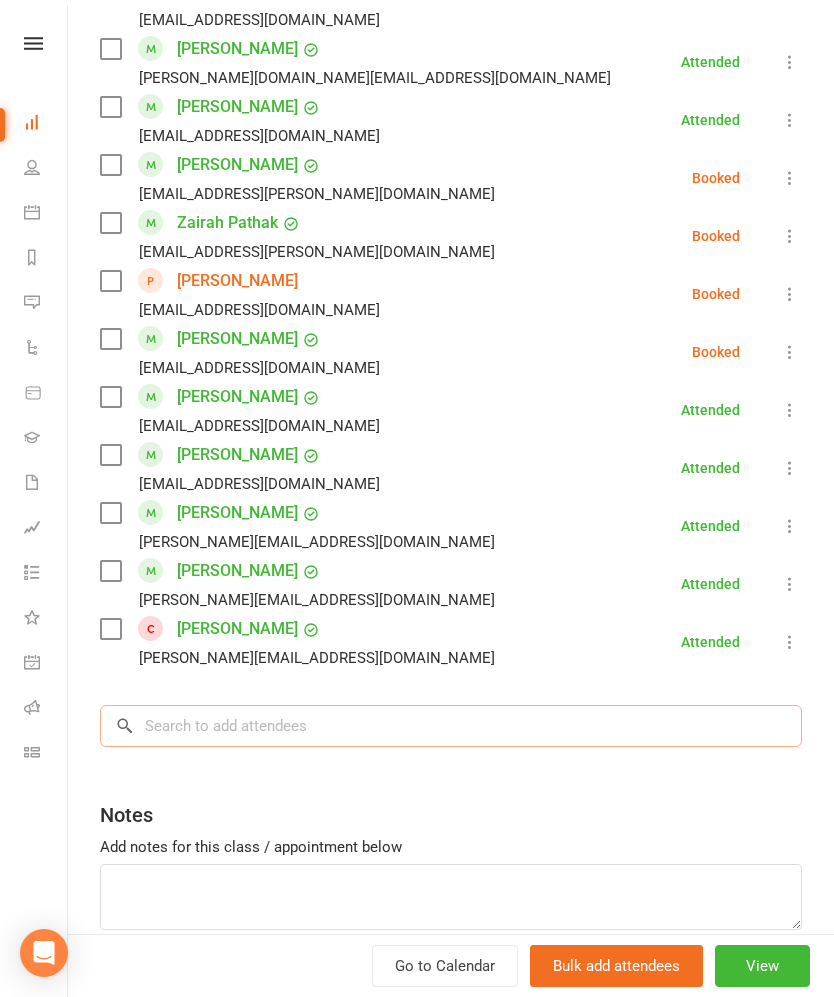 click at bounding box center [451, 726] 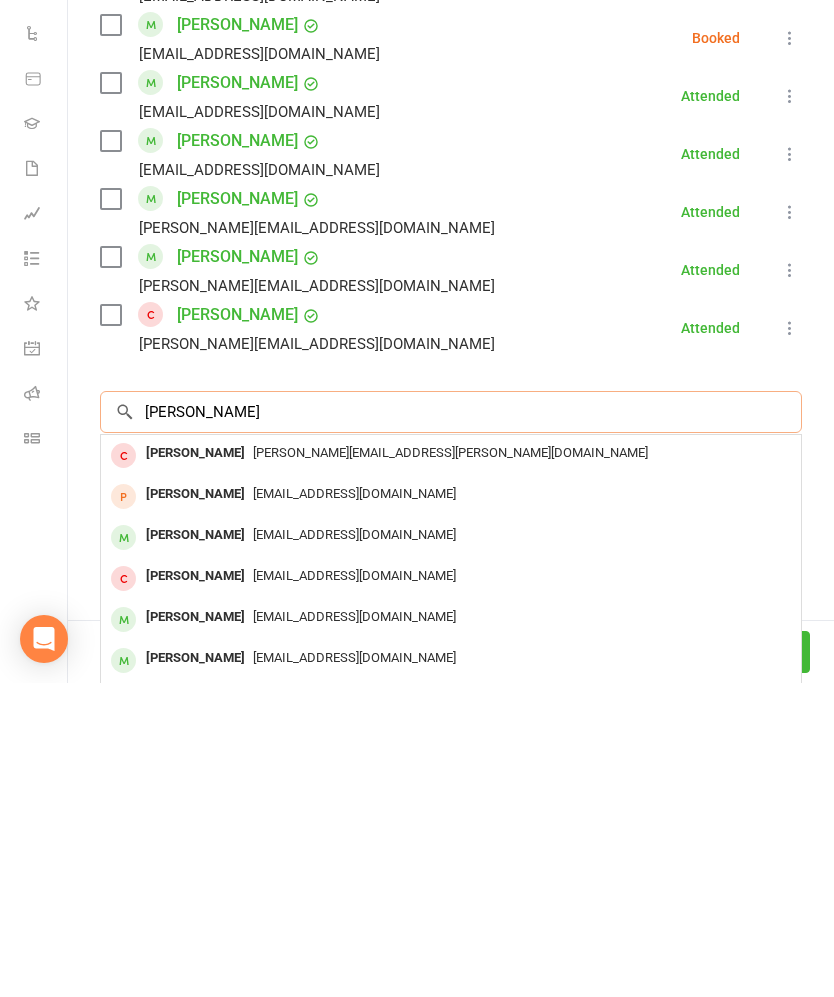 type on "[PERSON_NAME]" 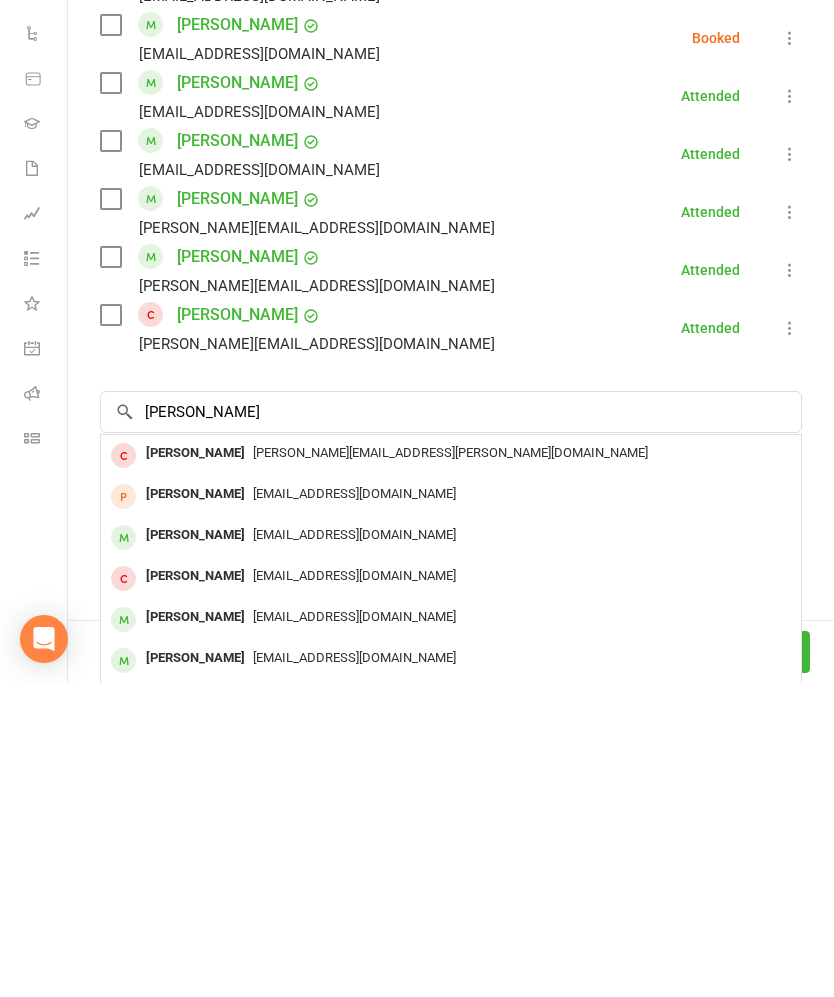 click on "[PERSON_NAME]" at bounding box center (195, 808) 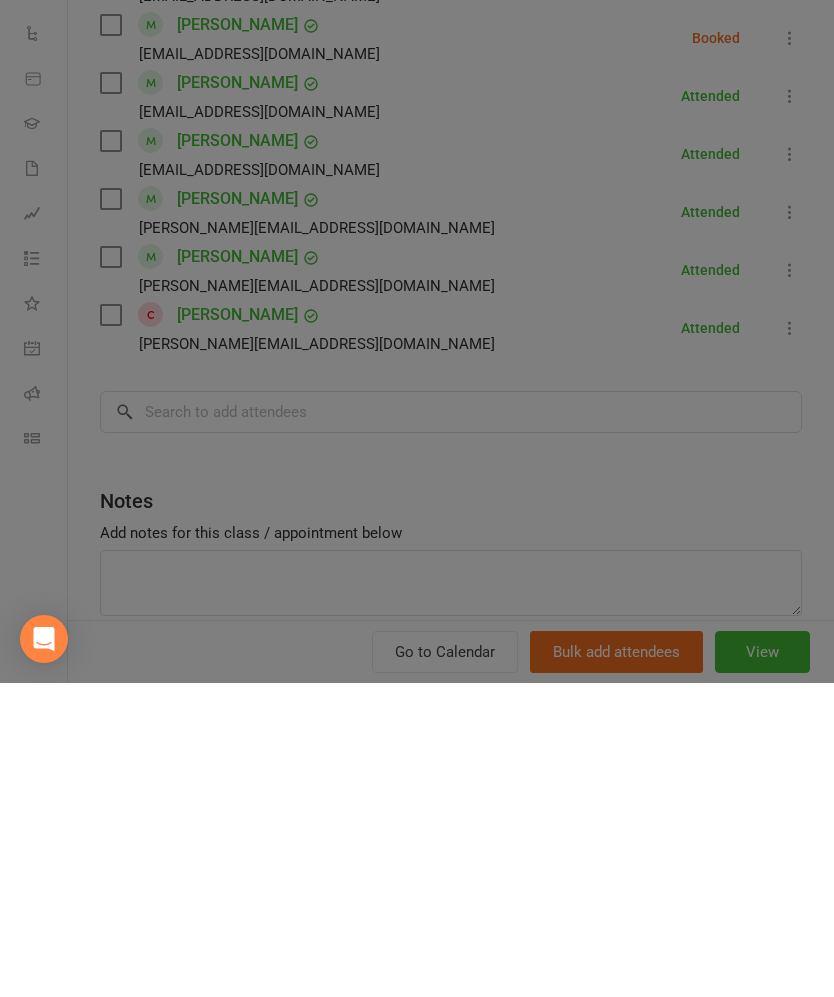 scroll, scrollTop: 314, scrollLeft: 0, axis: vertical 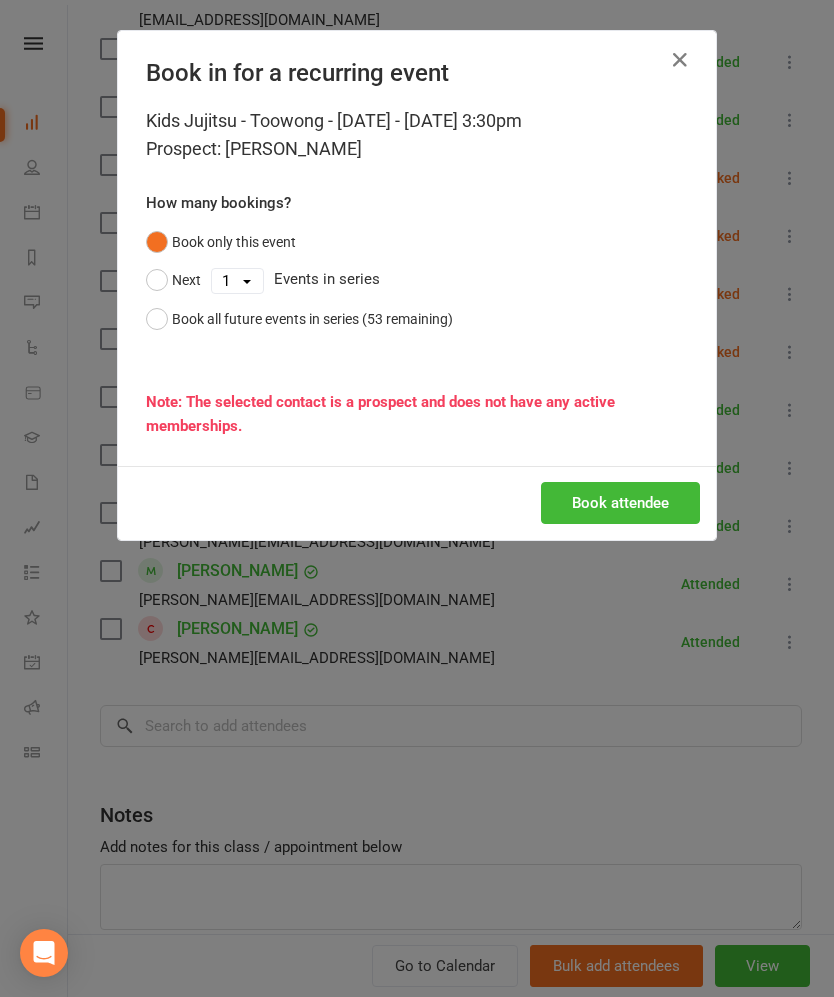 click on "Book attendee" at bounding box center [620, 503] 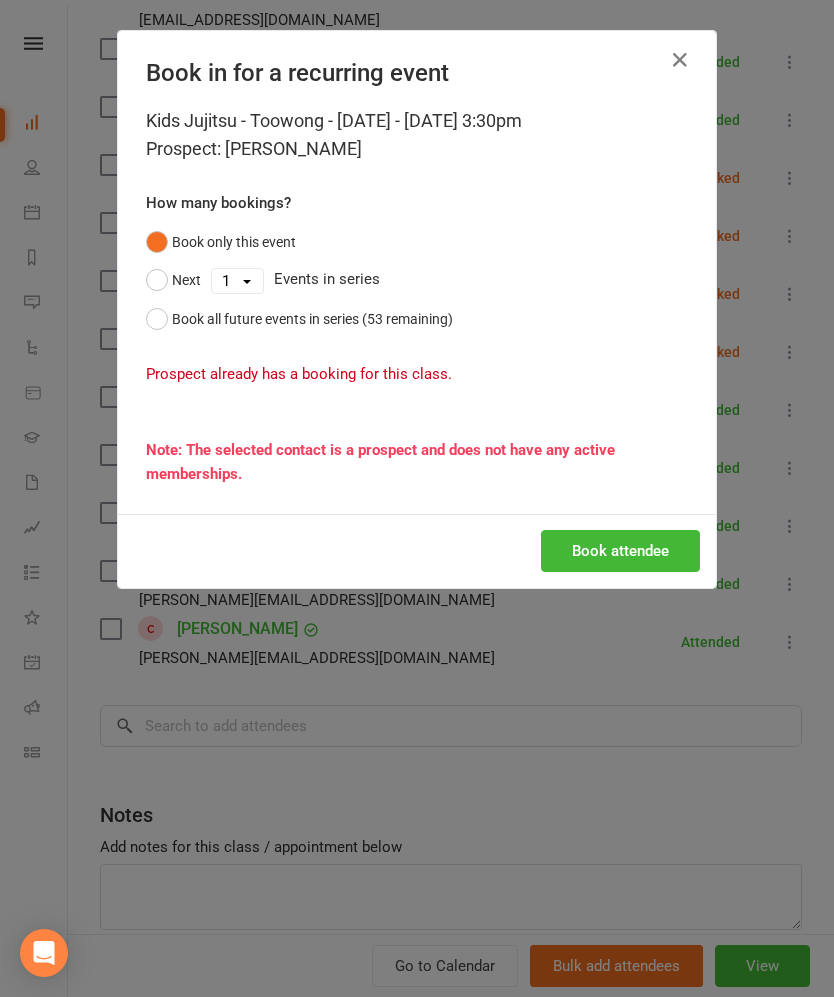 click on "Book all future events in series (53 remaining)" at bounding box center (299, 319) 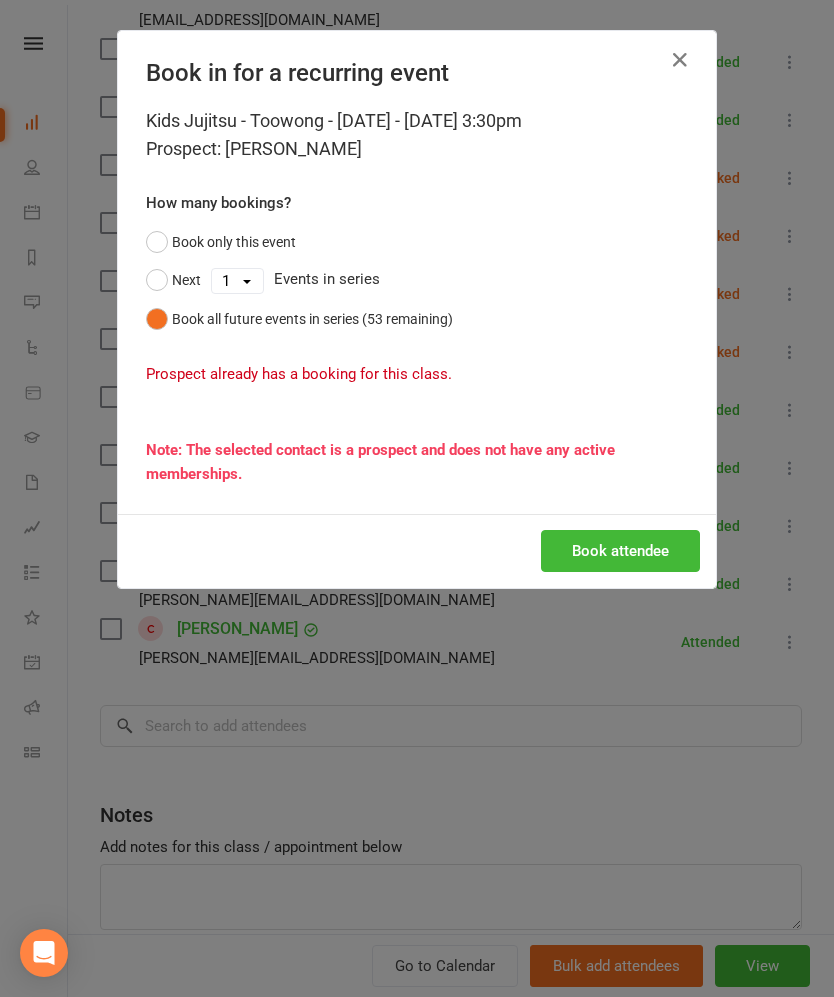 click on "Next" at bounding box center [173, 280] 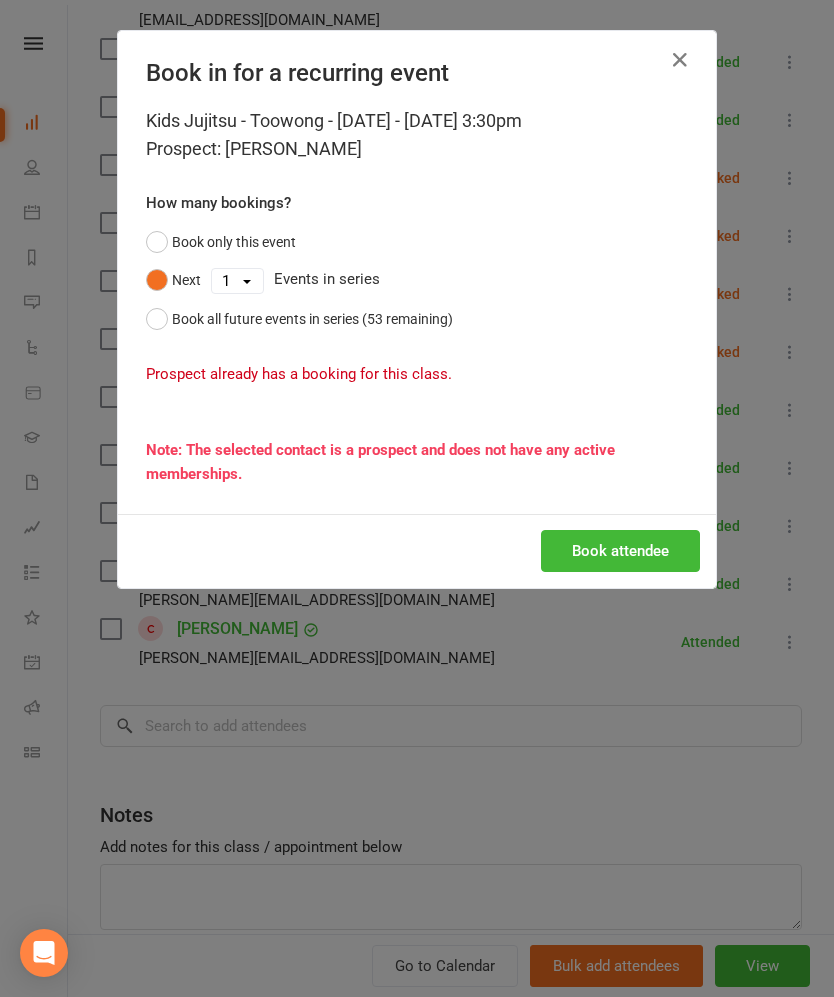 click on "Book attendee" at bounding box center (620, 551) 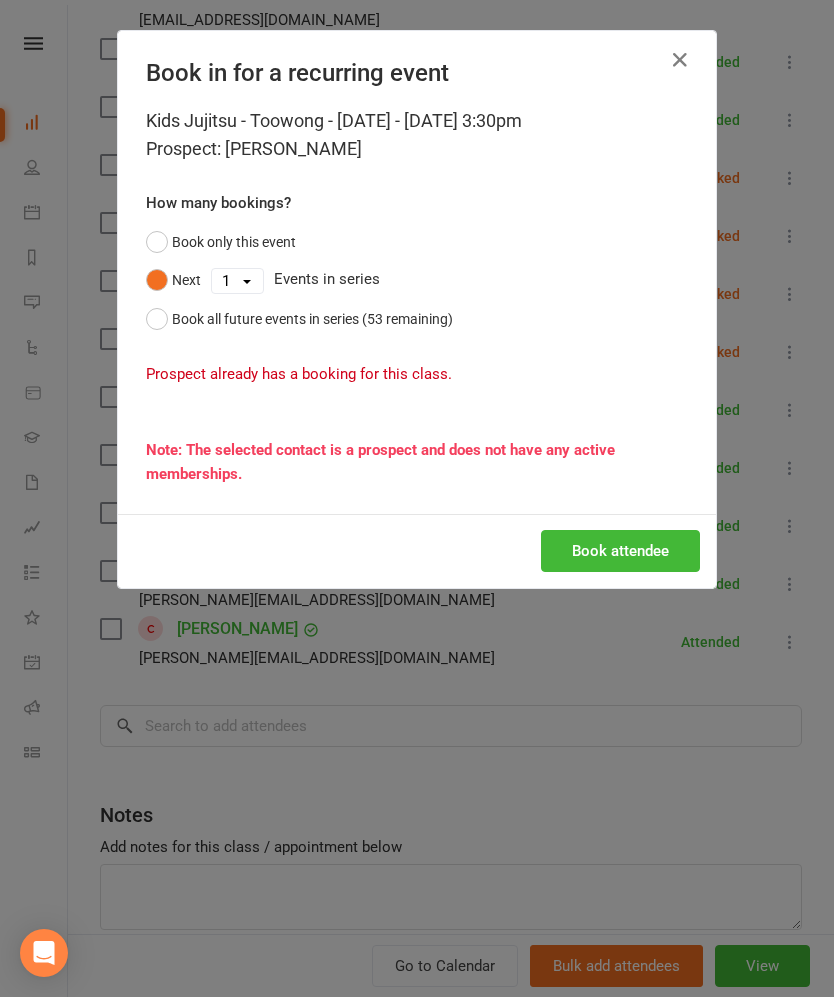 click on "Book attendee" at bounding box center (620, 551) 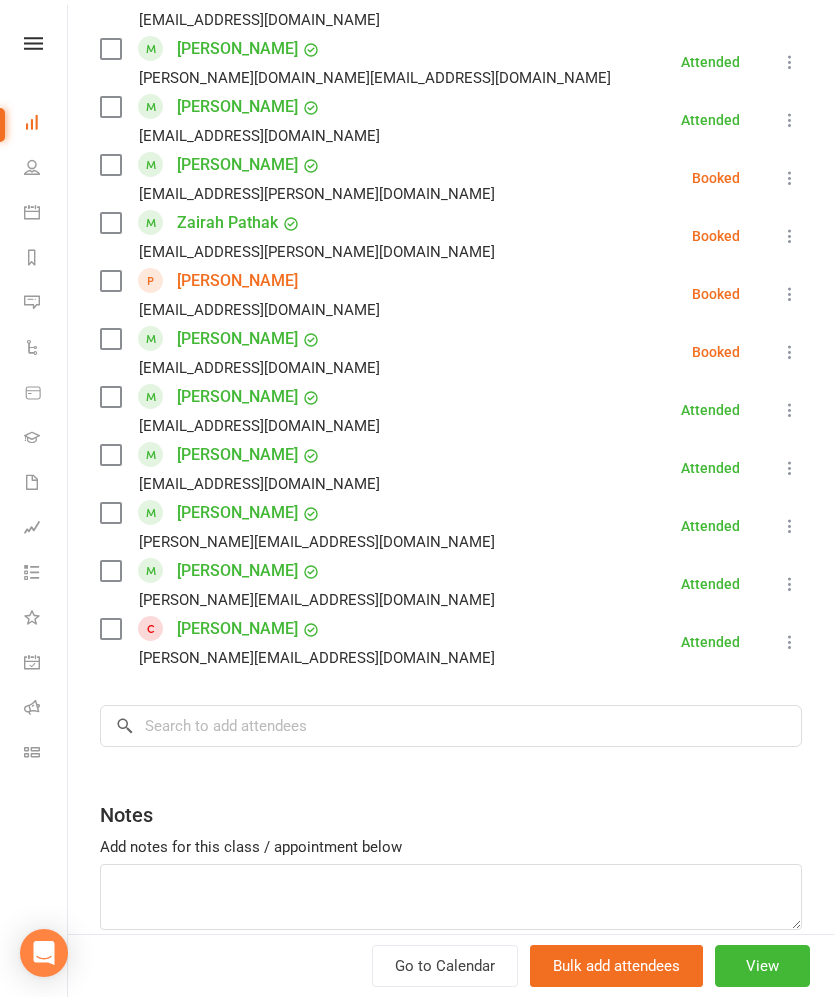 click at bounding box center [110, 281] 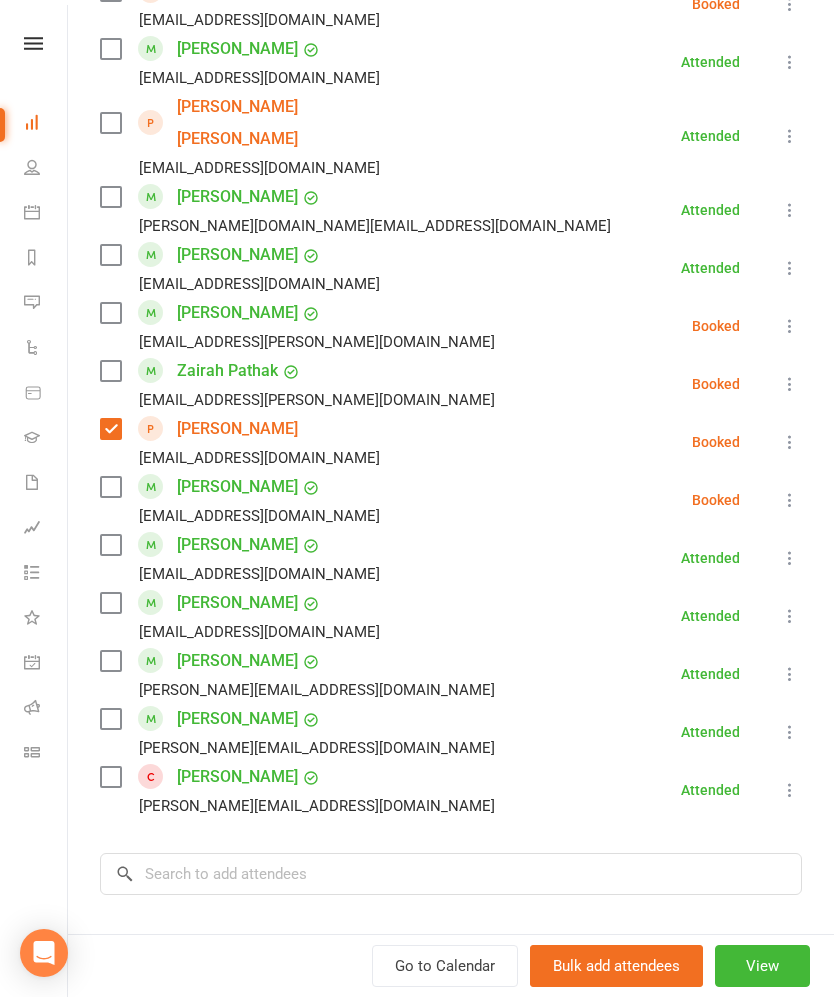 scroll, scrollTop: 1626, scrollLeft: 0, axis: vertical 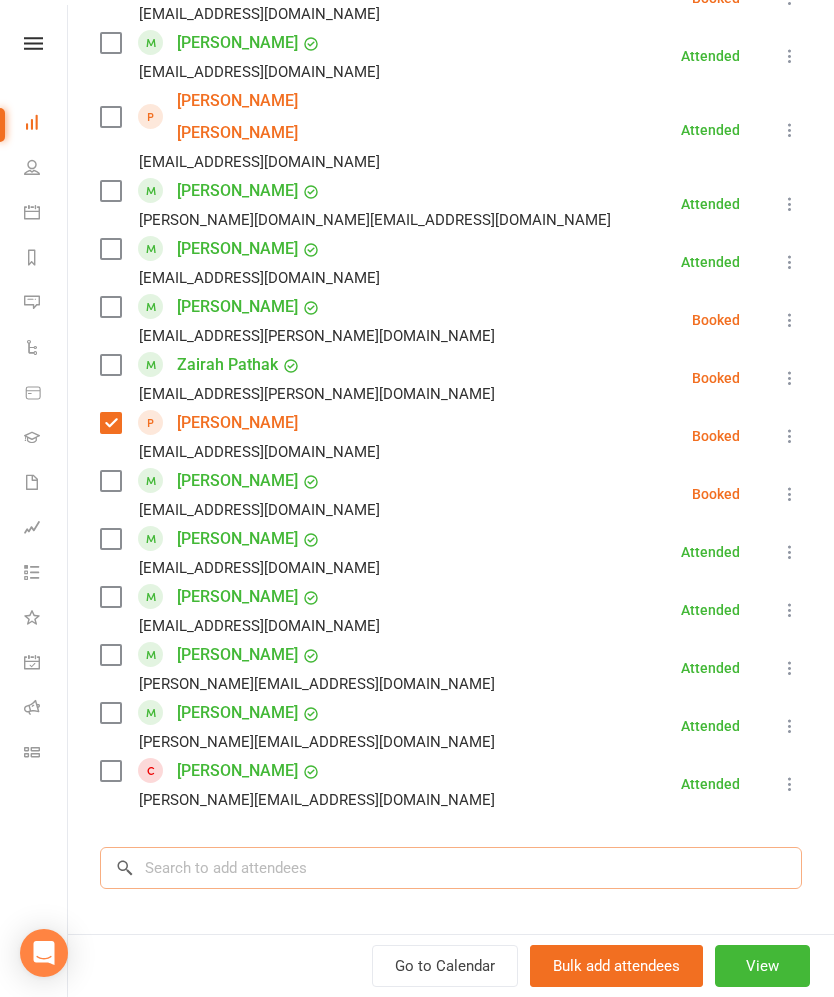 click at bounding box center (451, 868) 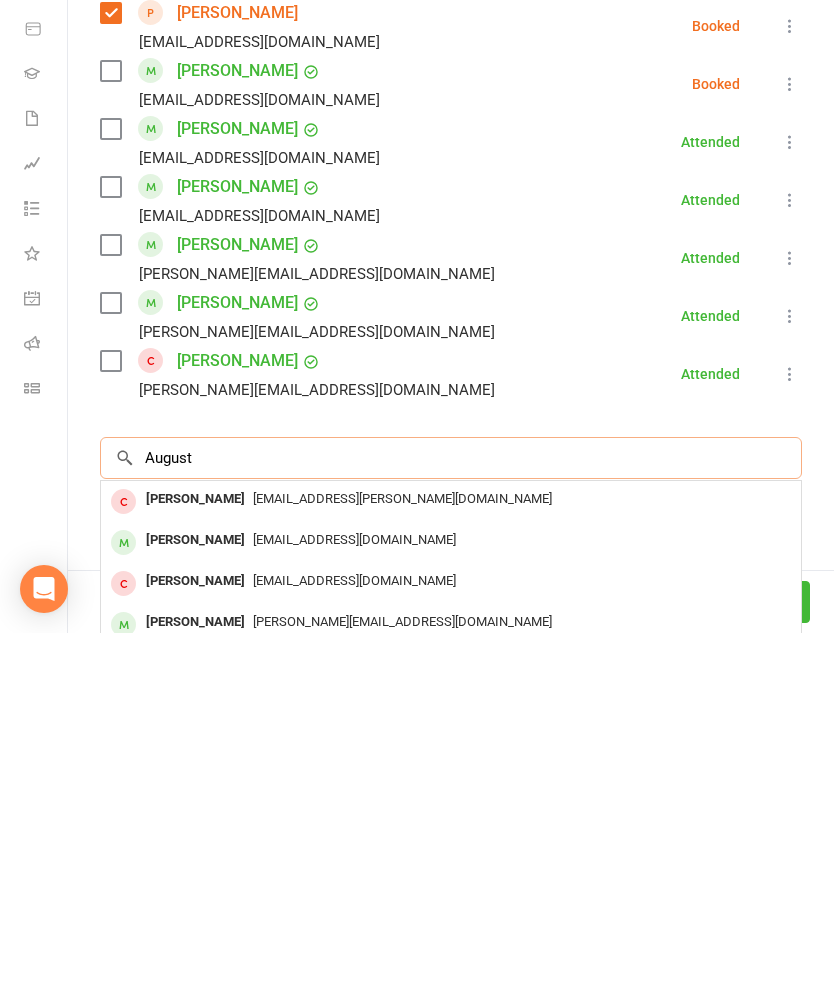 scroll, scrollTop: 1671, scrollLeft: 0, axis: vertical 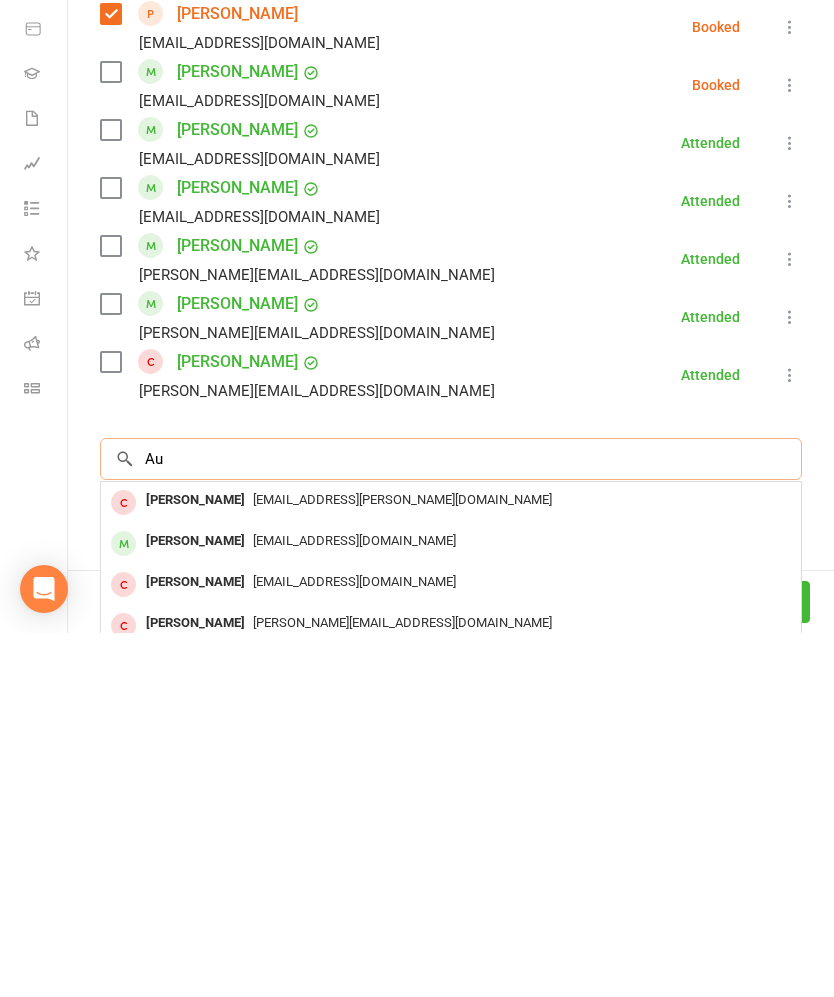 type on "A" 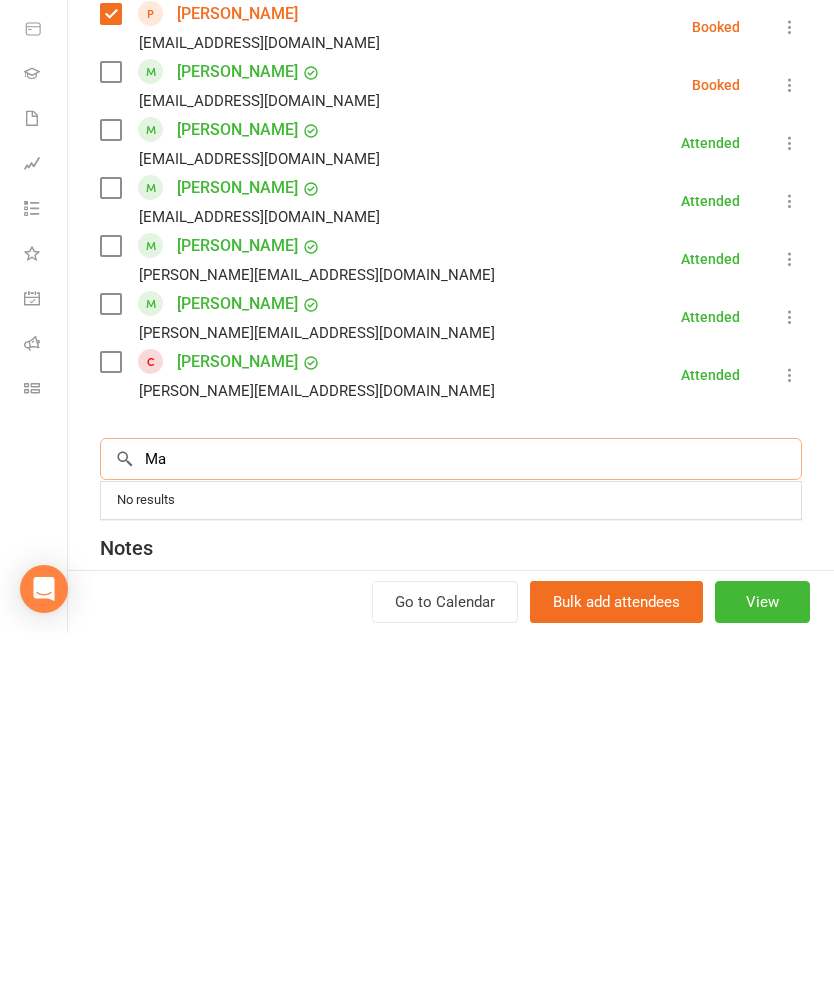 type on "Mac" 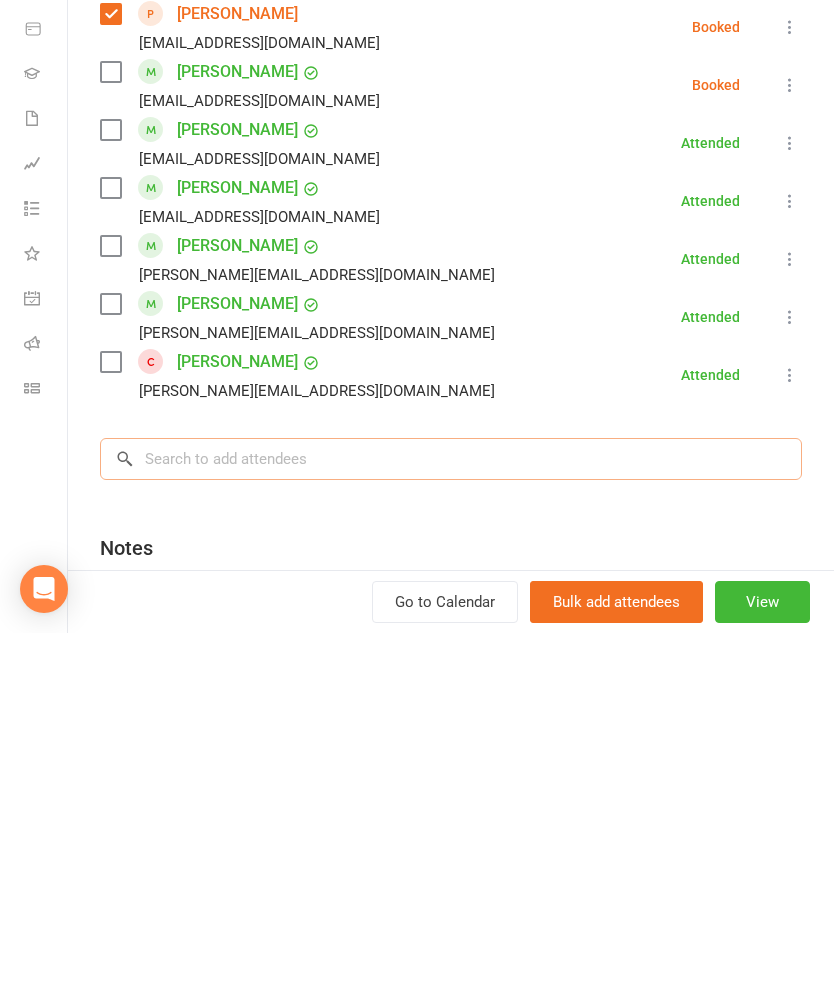 scroll, scrollTop: 817, scrollLeft: 0, axis: vertical 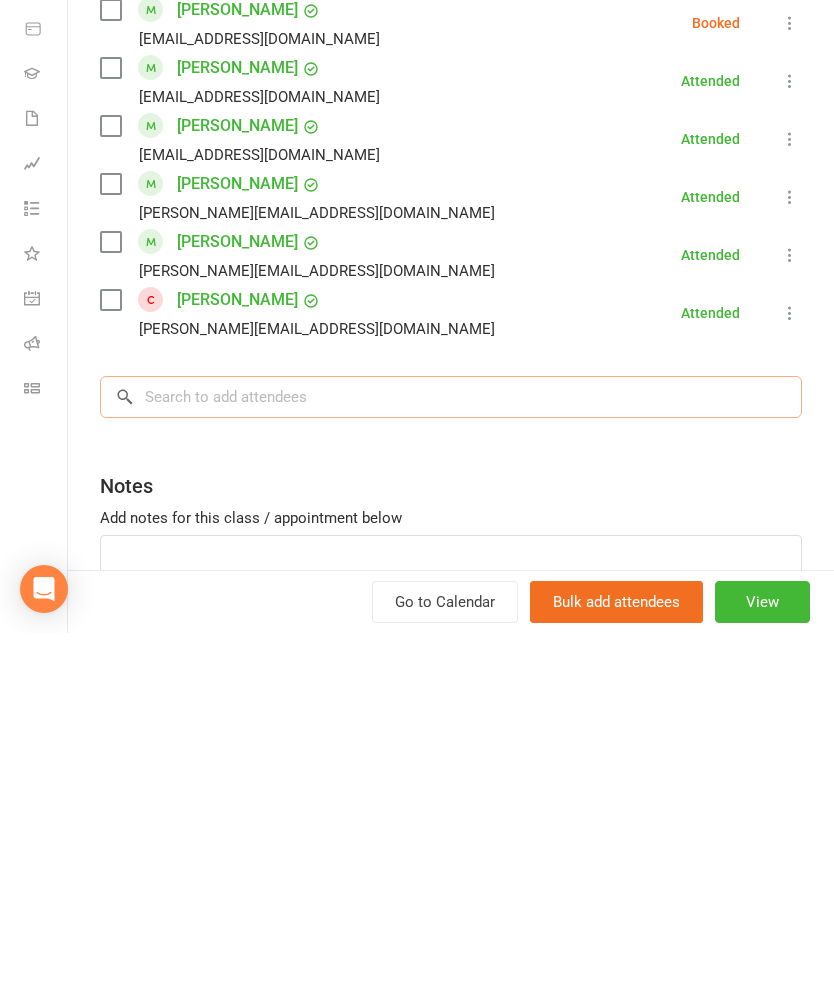 type on "W" 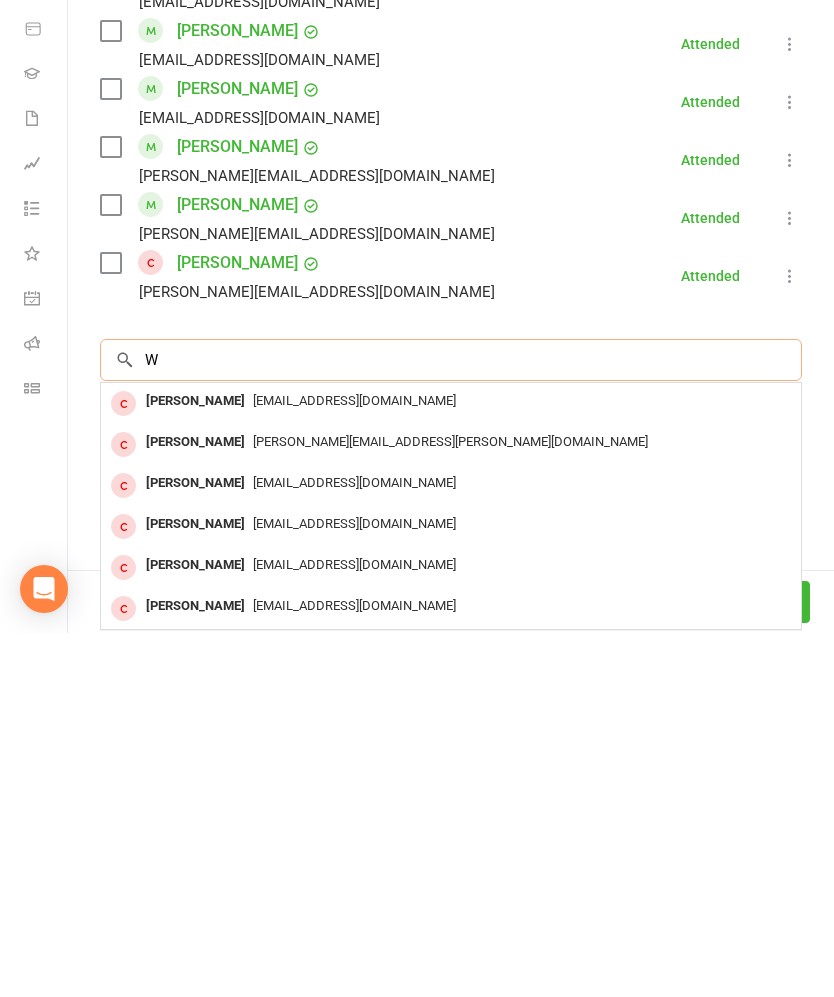scroll, scrollTop: 1768, scrollLeft: 0, axis: vertical 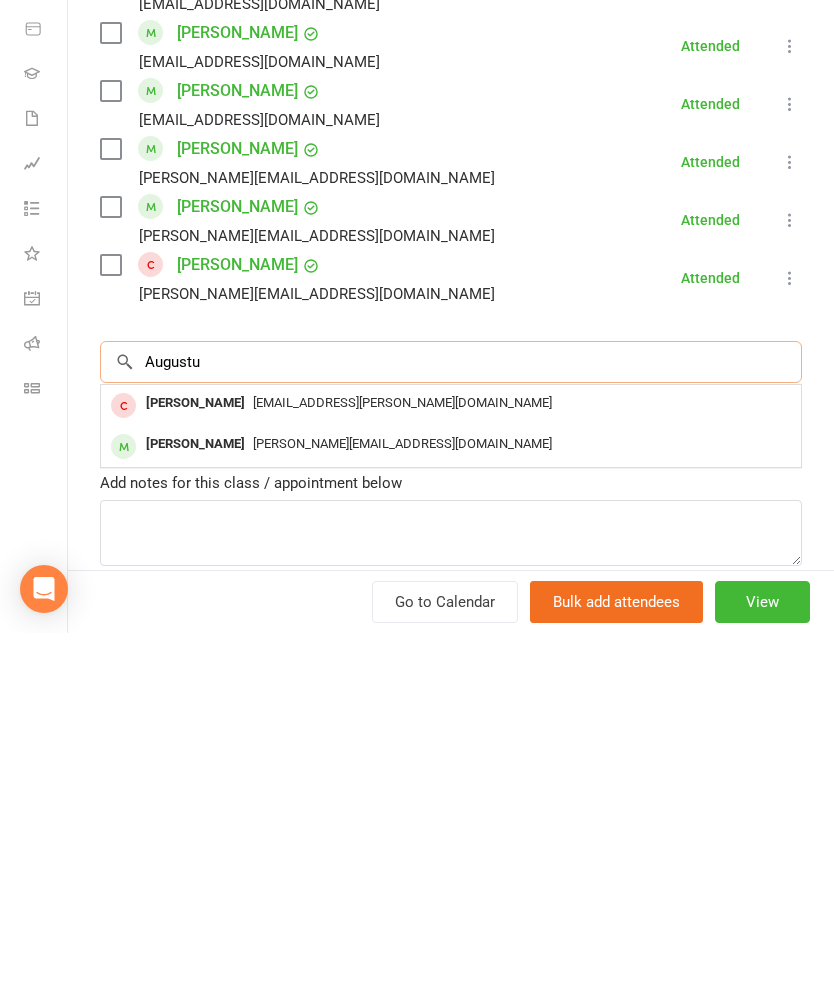 type on "Augustus" 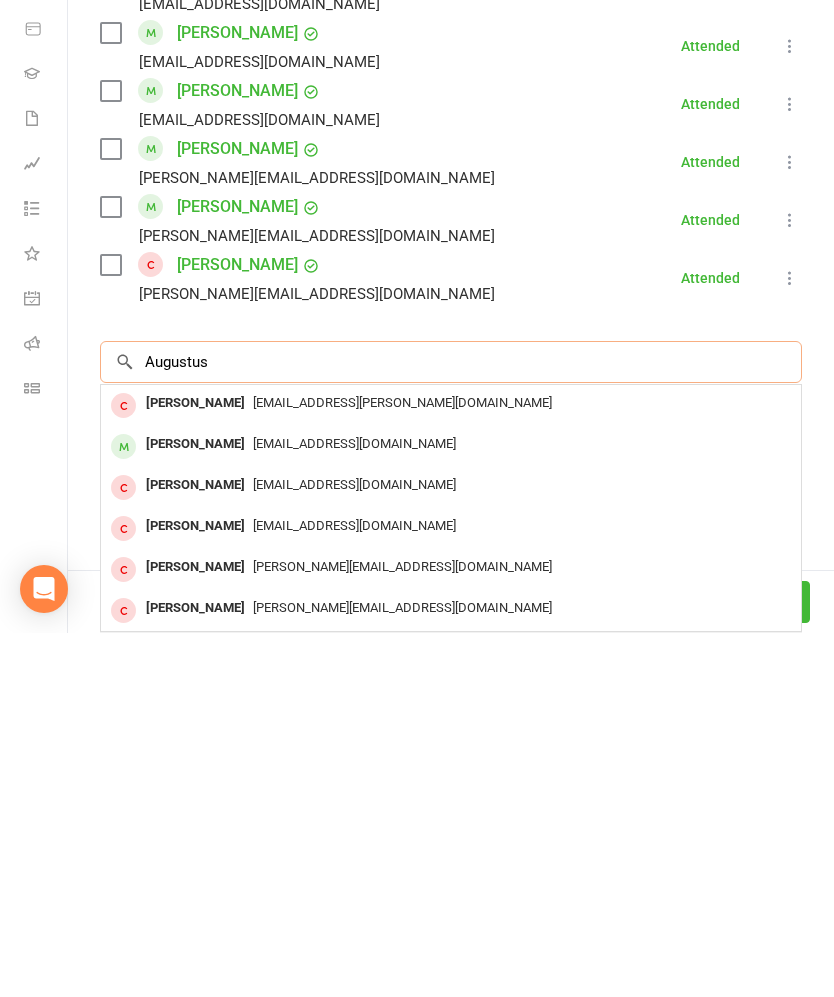 scroll, scrollTop: 819, scrollLeft: 0, axis: vertical 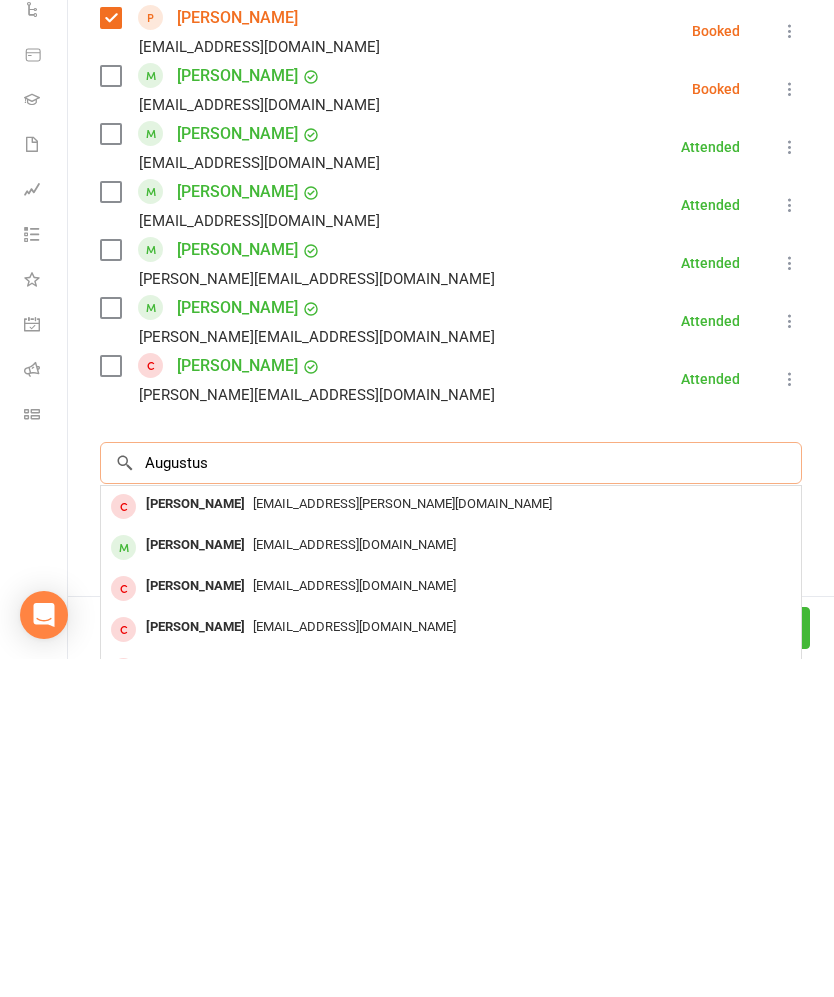 click on "Augustus" at bounding box center (451, 801) 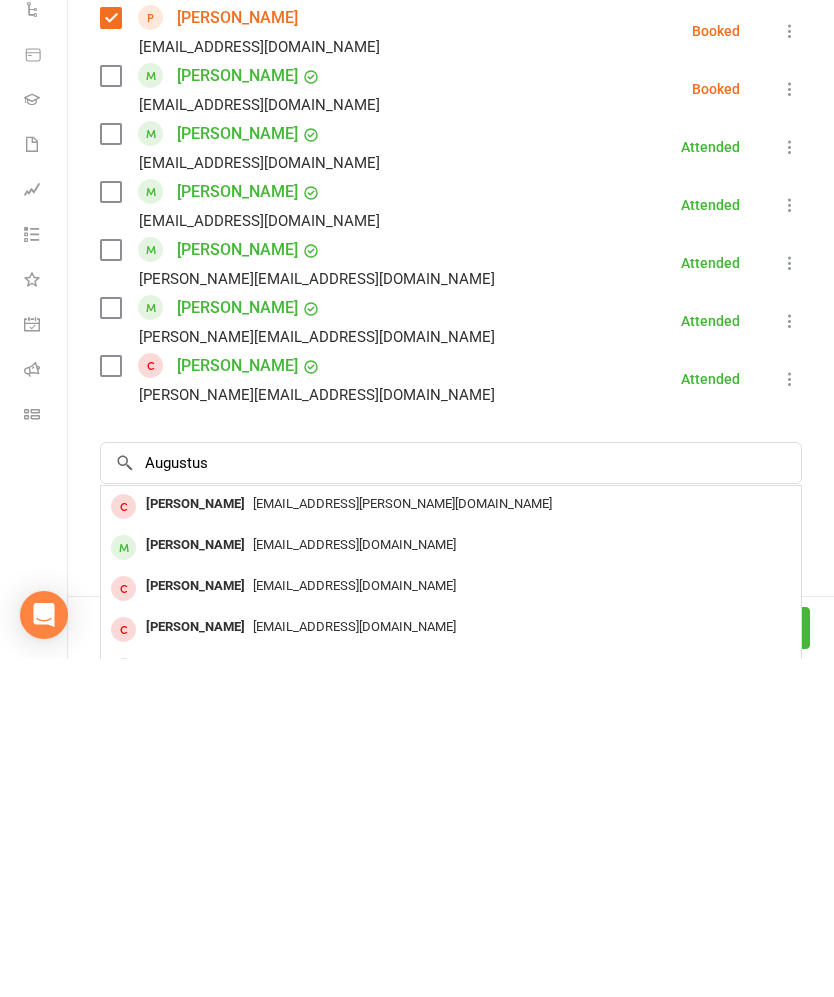 type 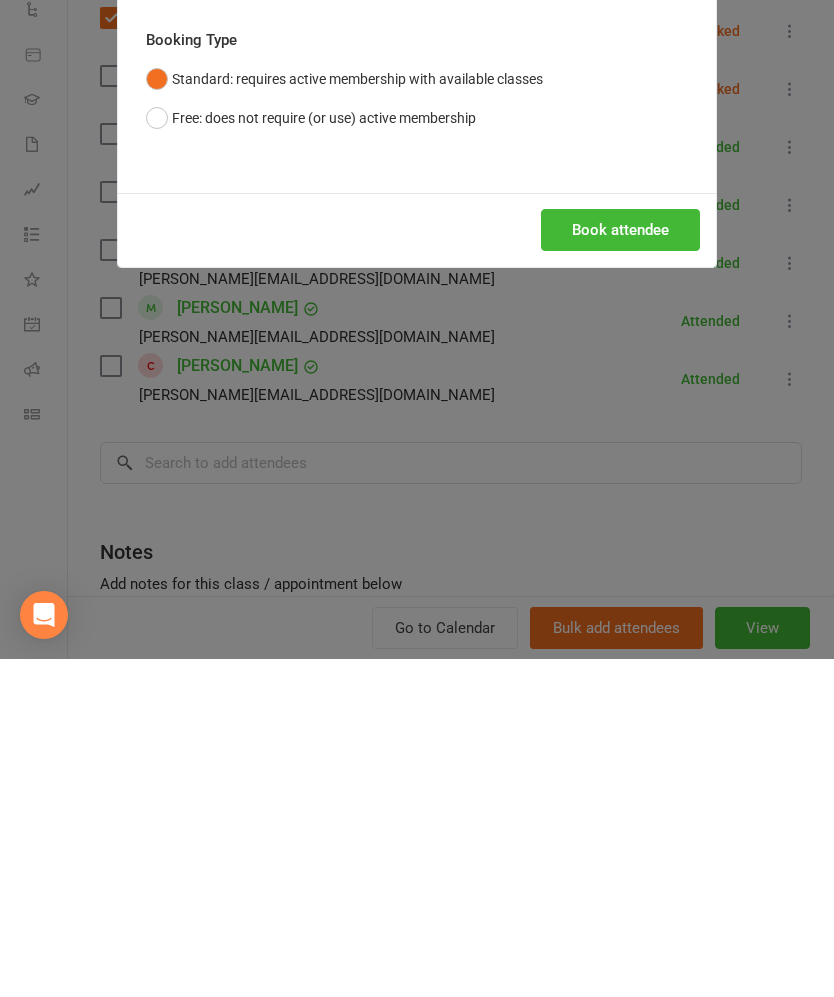 scroll, scrollTop: 1158, scrollLeft: 0, axis: vertical 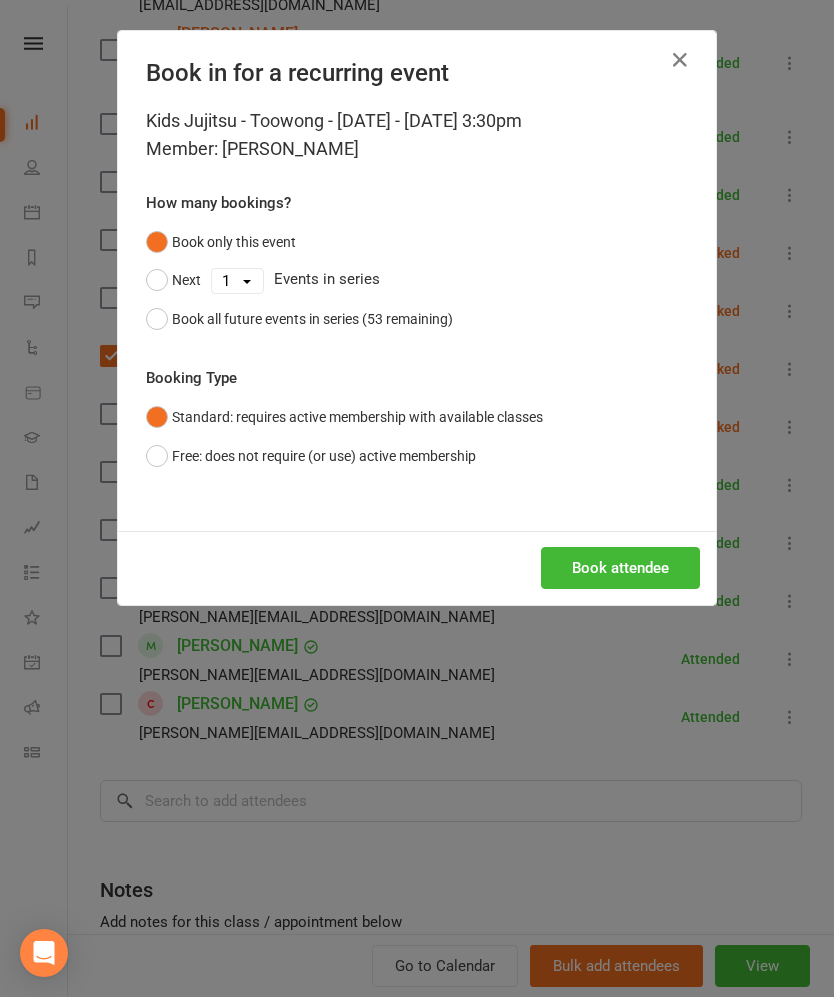 click at bounding box center [680, 60] 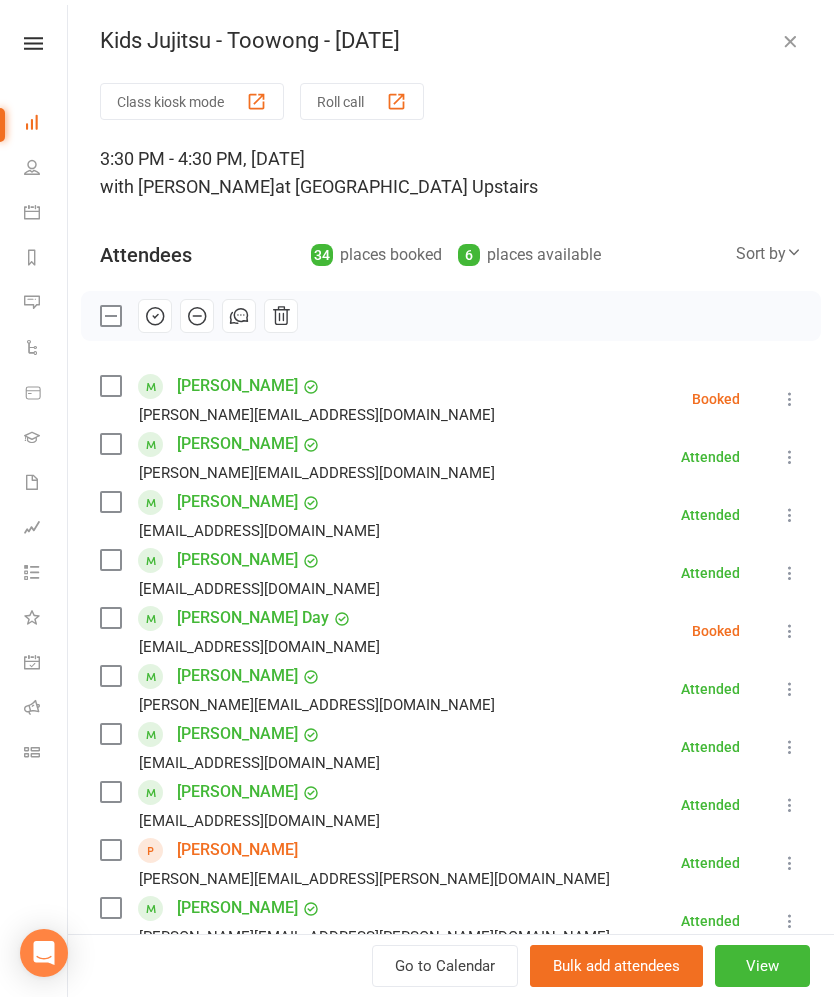 scroll, scrollTop: 0, scrollLeft: 0, axis: both 